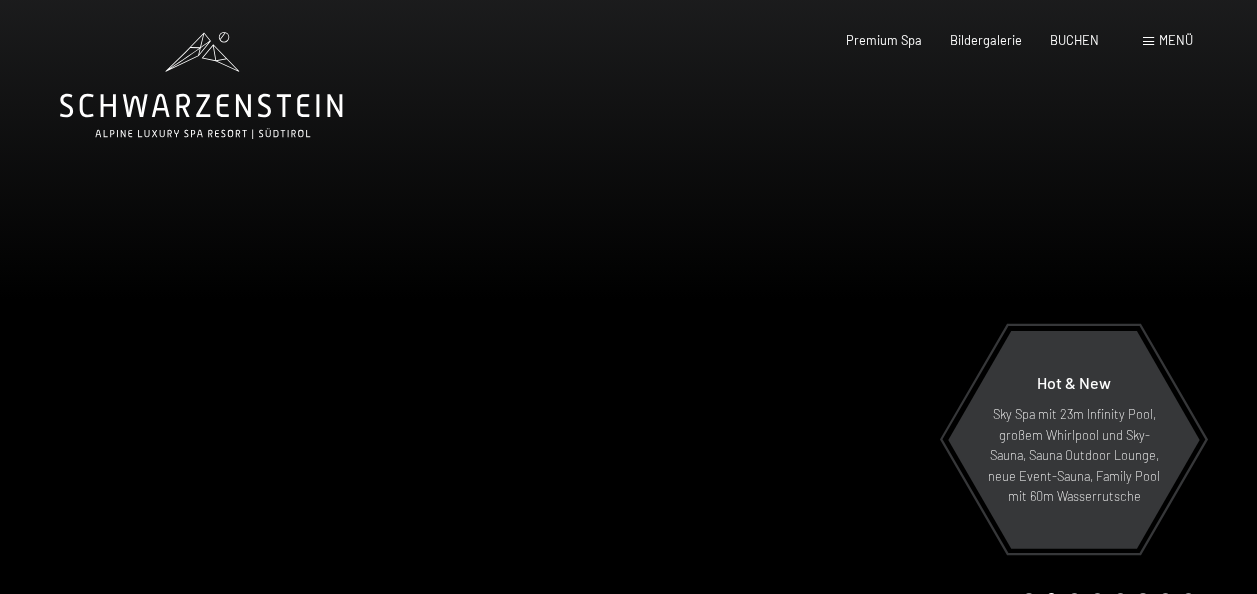 scroll, scrollTop: 0, scrollLeft: 0, axis: both 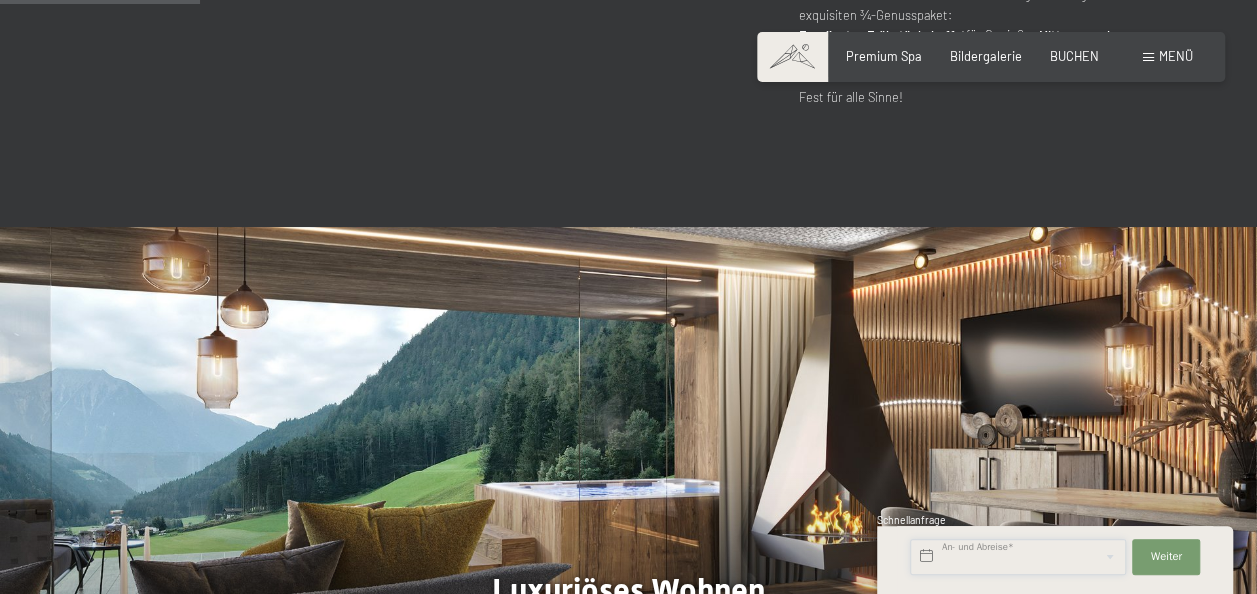 click at bounding box center (1018, 557) 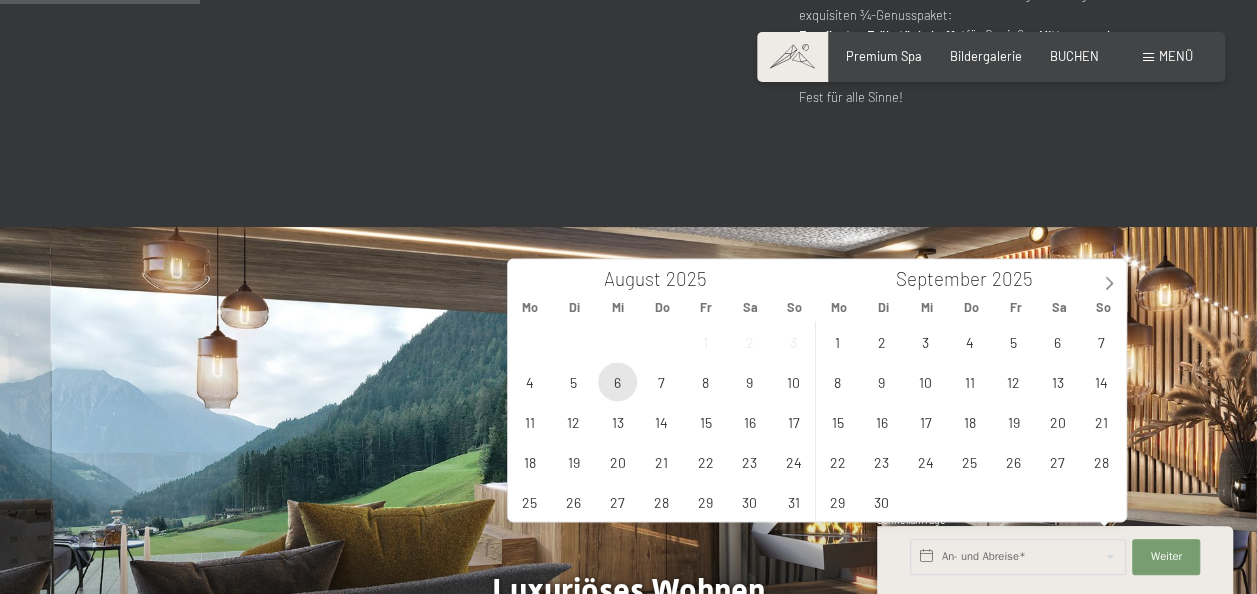 click on "6" at bounding box center (617, 381) 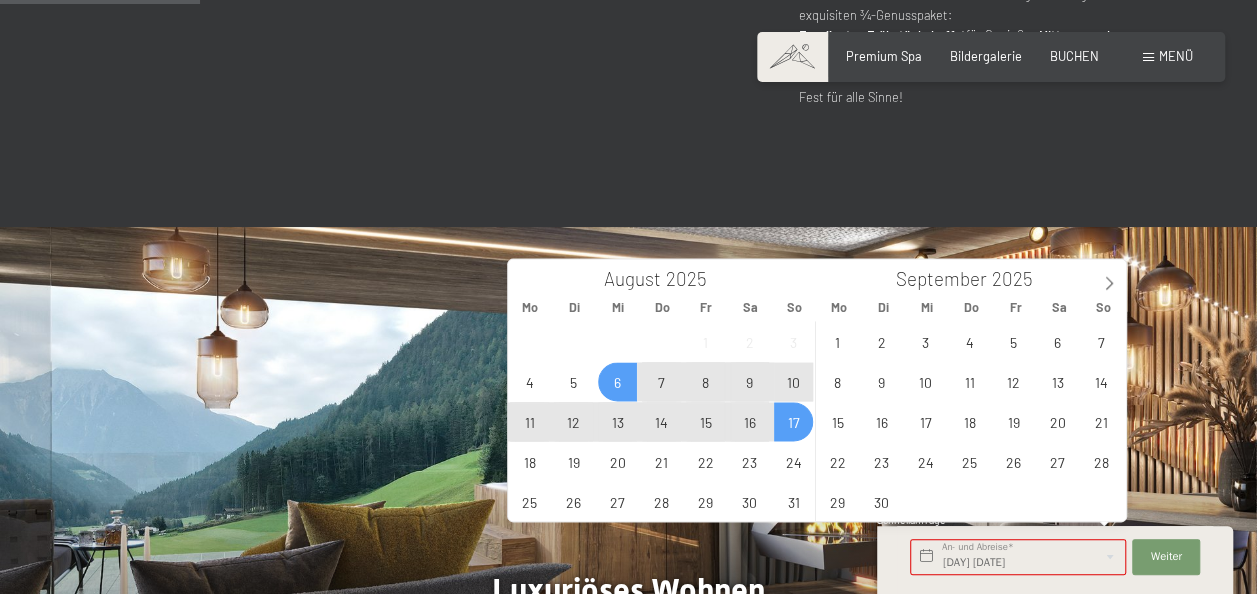 click on "17" at bounding box center (793, 421) 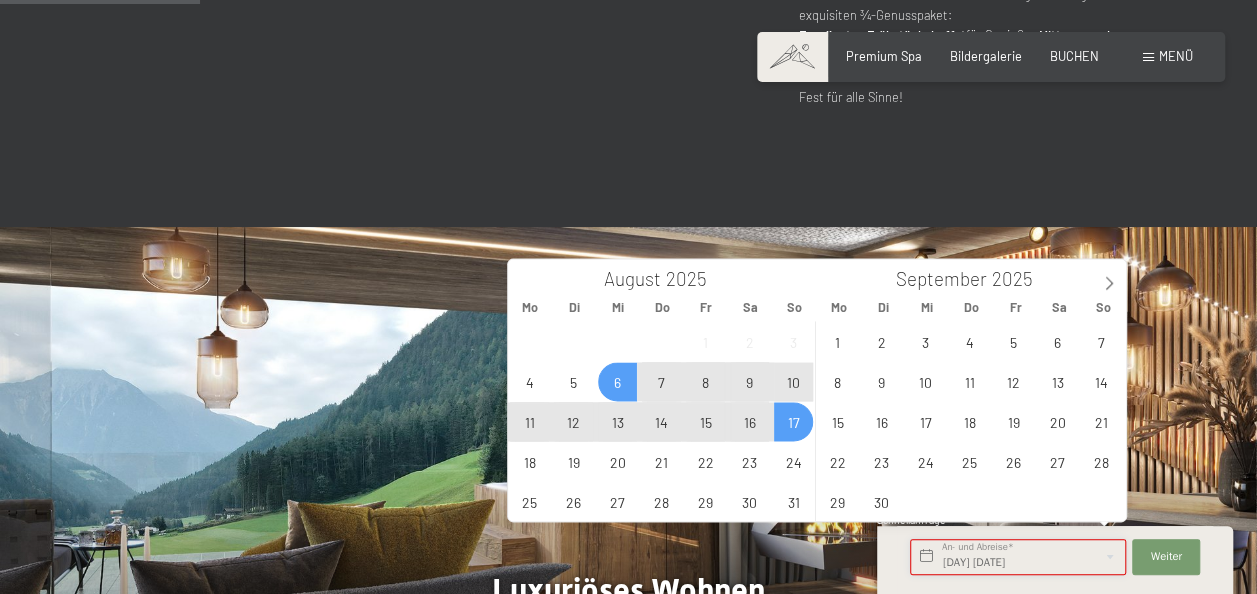 type on "Mi. 06.08.2025 - So. 17.08.2025" 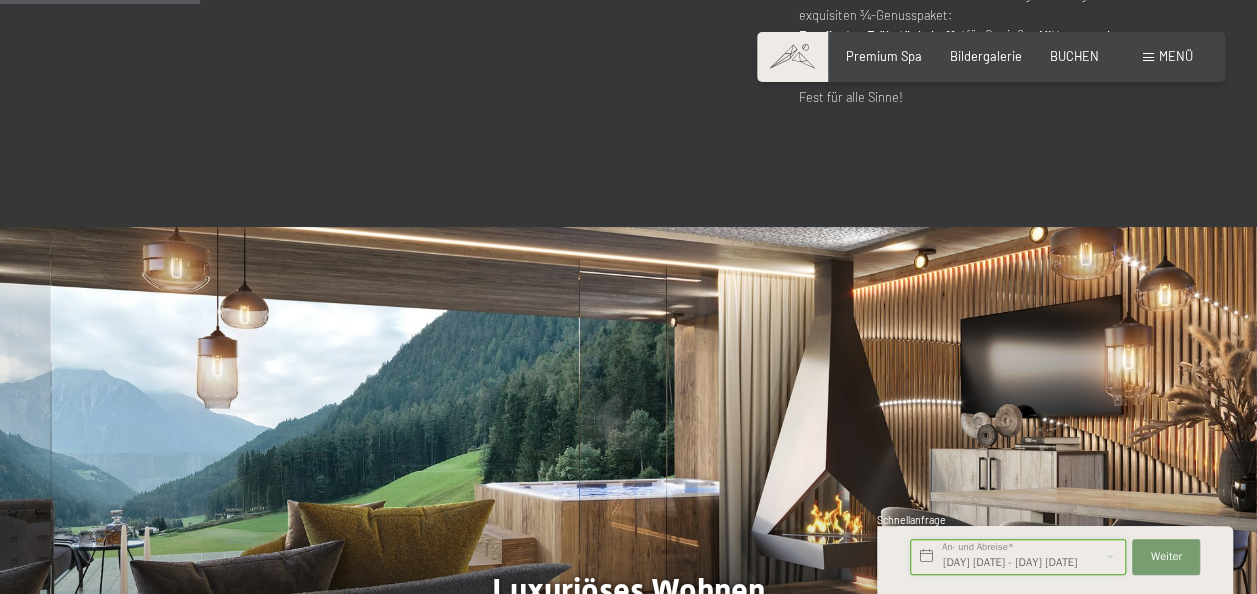 scroll, scrollTop: 0, scrollLeft: 2, axis: horizontal 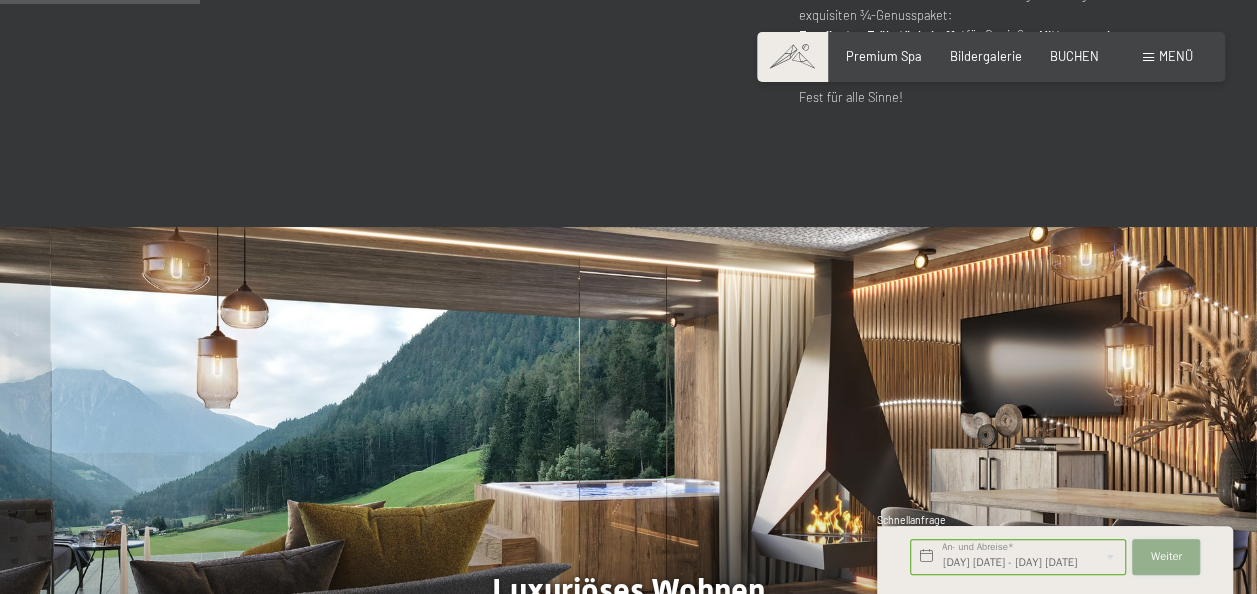 click on "Weiter" at bounding box center [1166, 557] 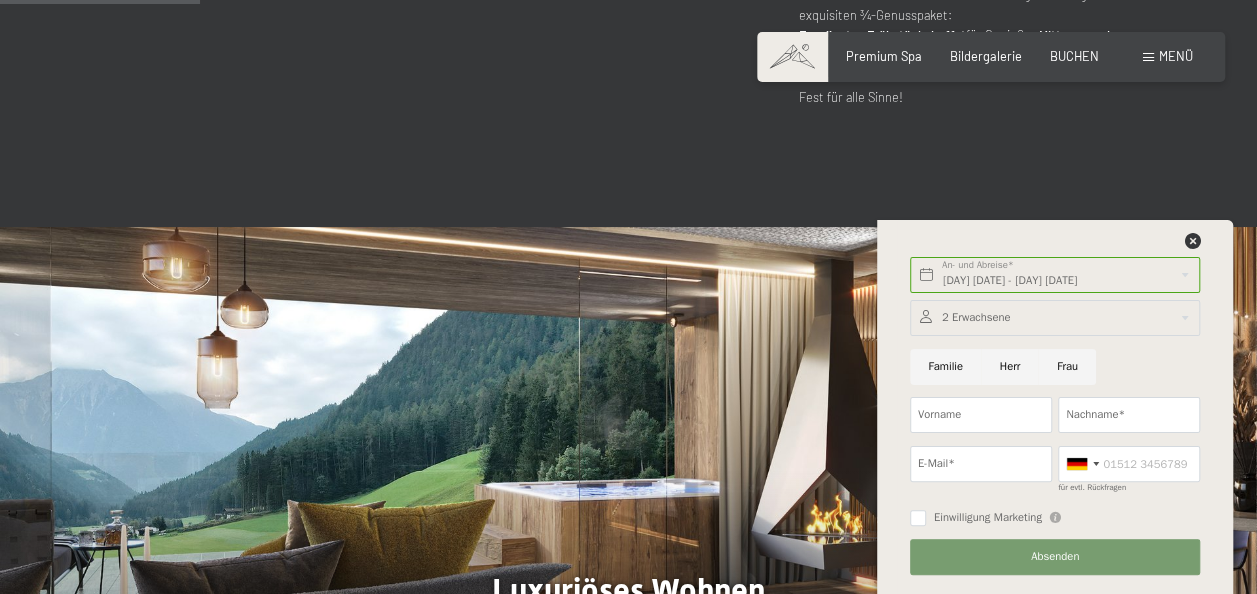 scroll, scrollTop: 0, scrollLeft: 0, axis: both 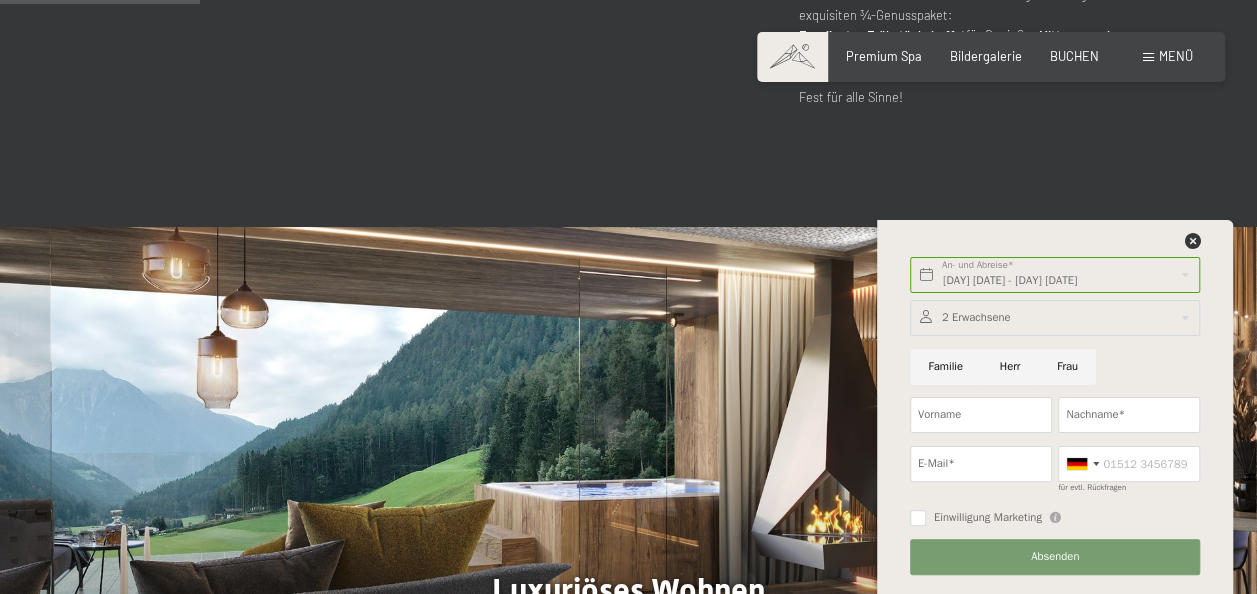 click at bounding box center [1055, 318] 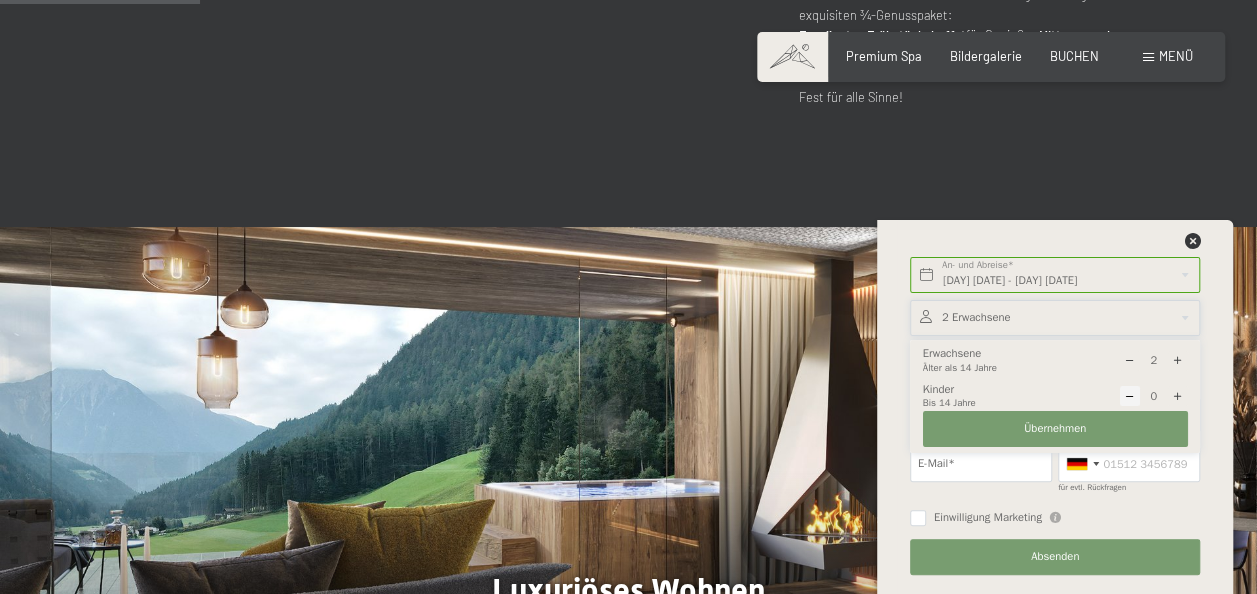 click at bounding box center [1177, 396] 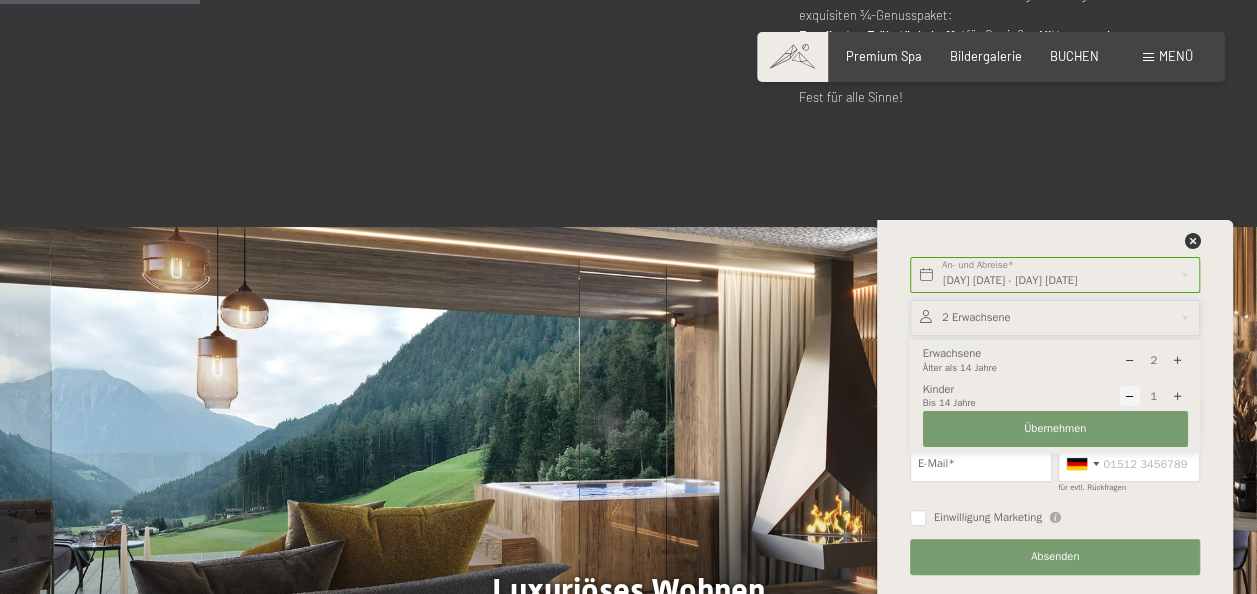 select 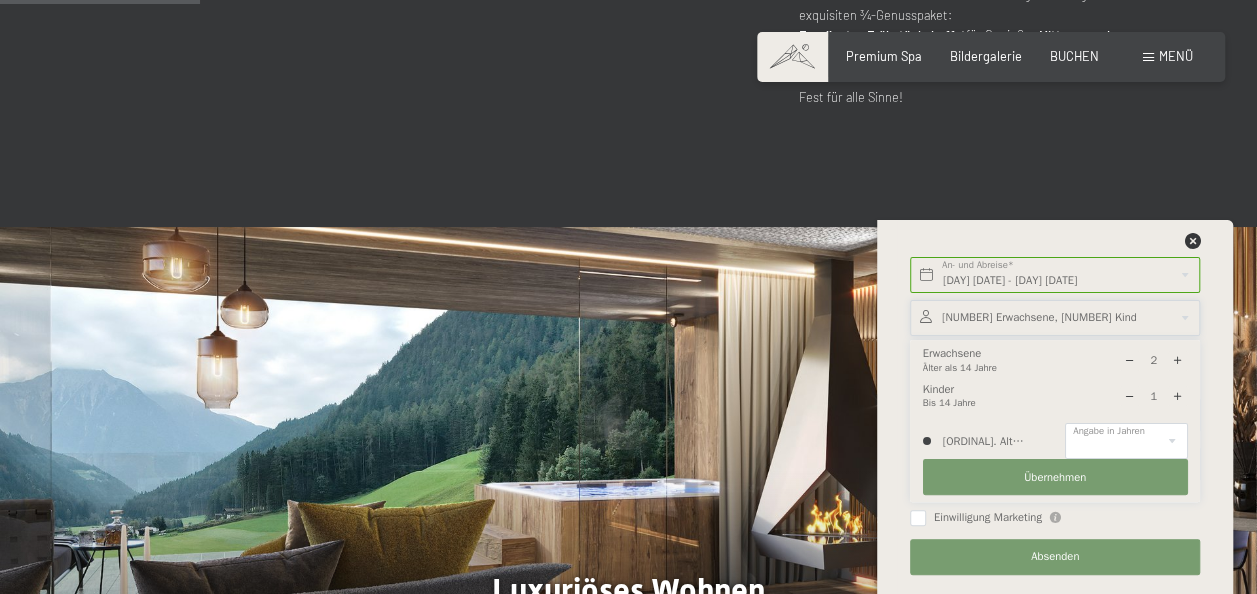 click at bounding box center (1177, 396) 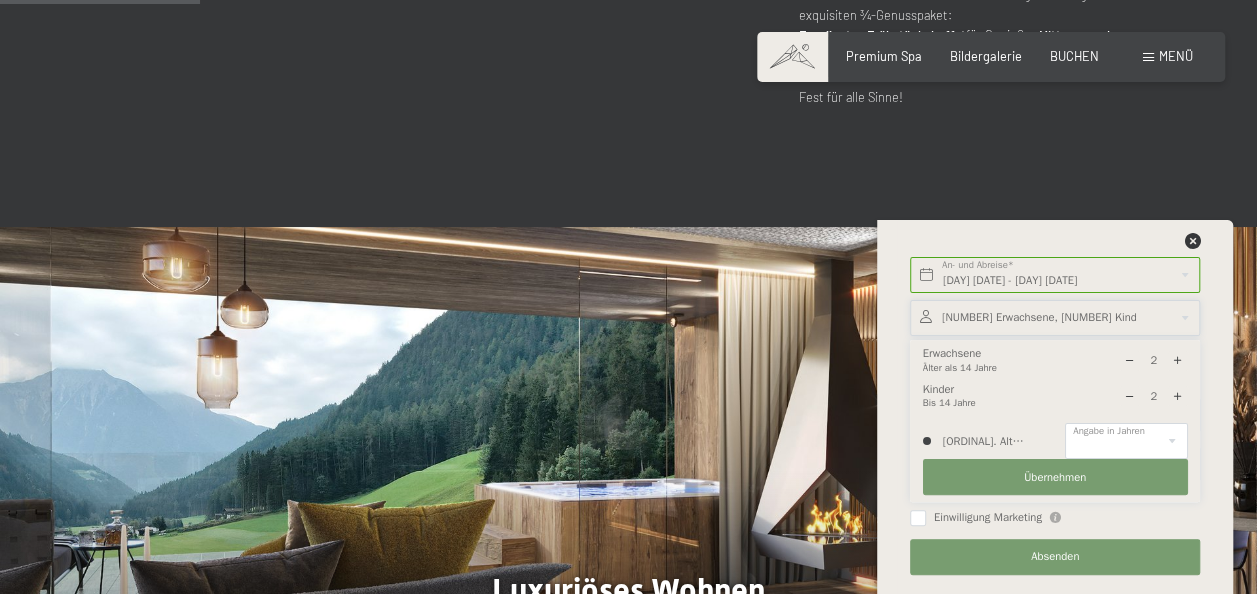 select 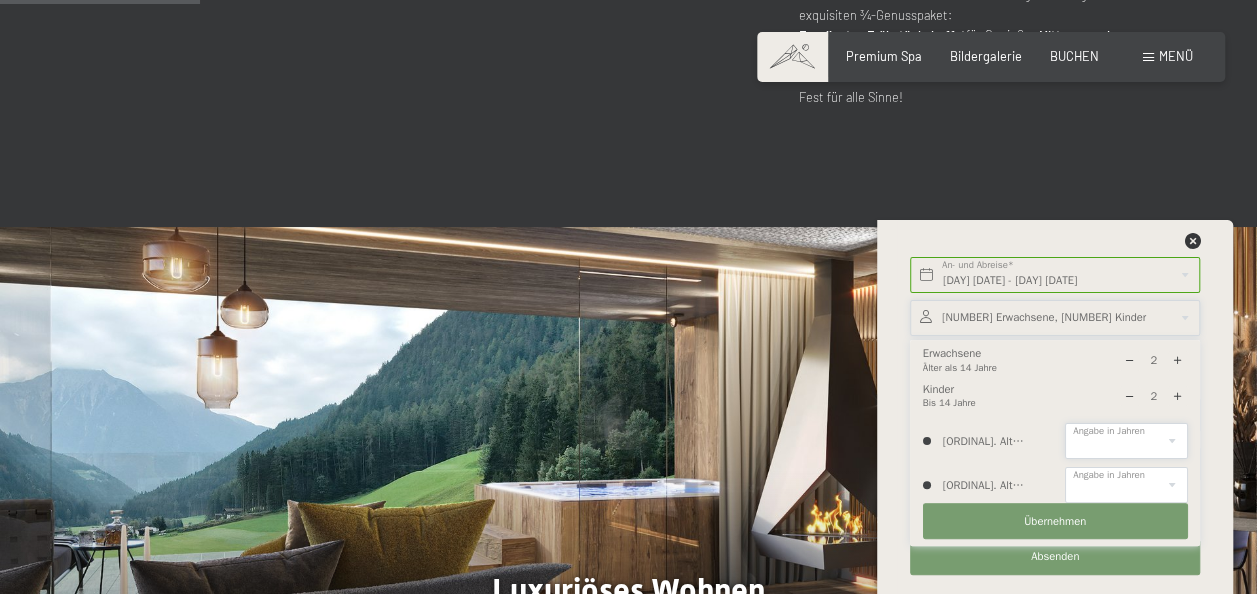 click on "0 1 2 3 4 5 6 7 8 9 10 11 12 13 14" at bounding box center (1126, 441) 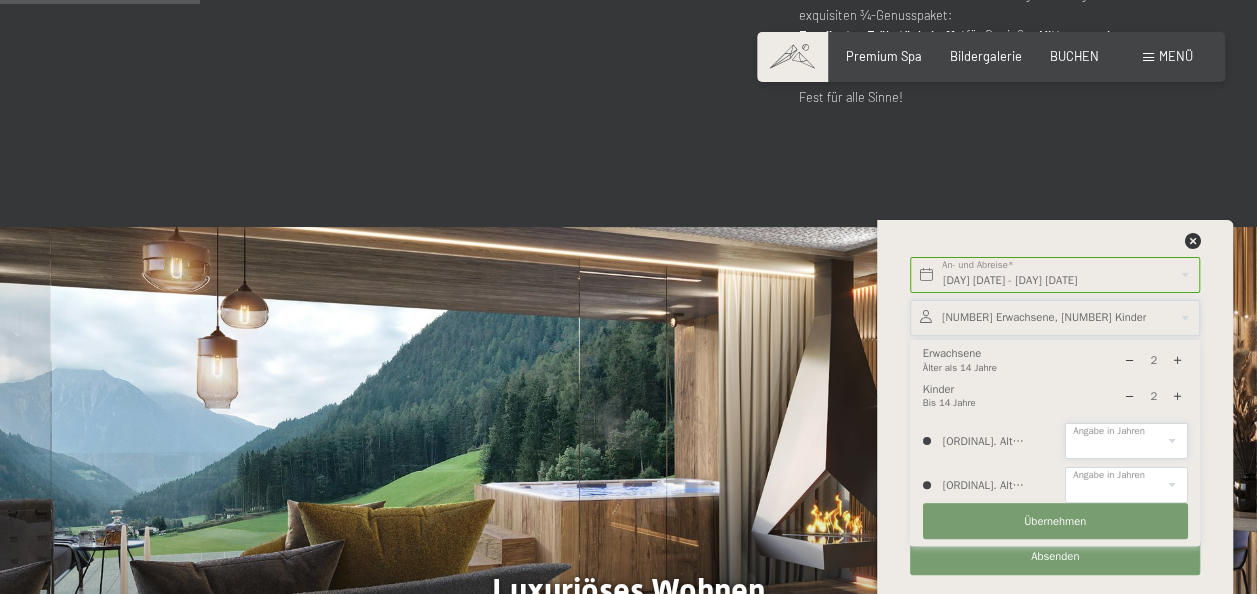 select on "6" 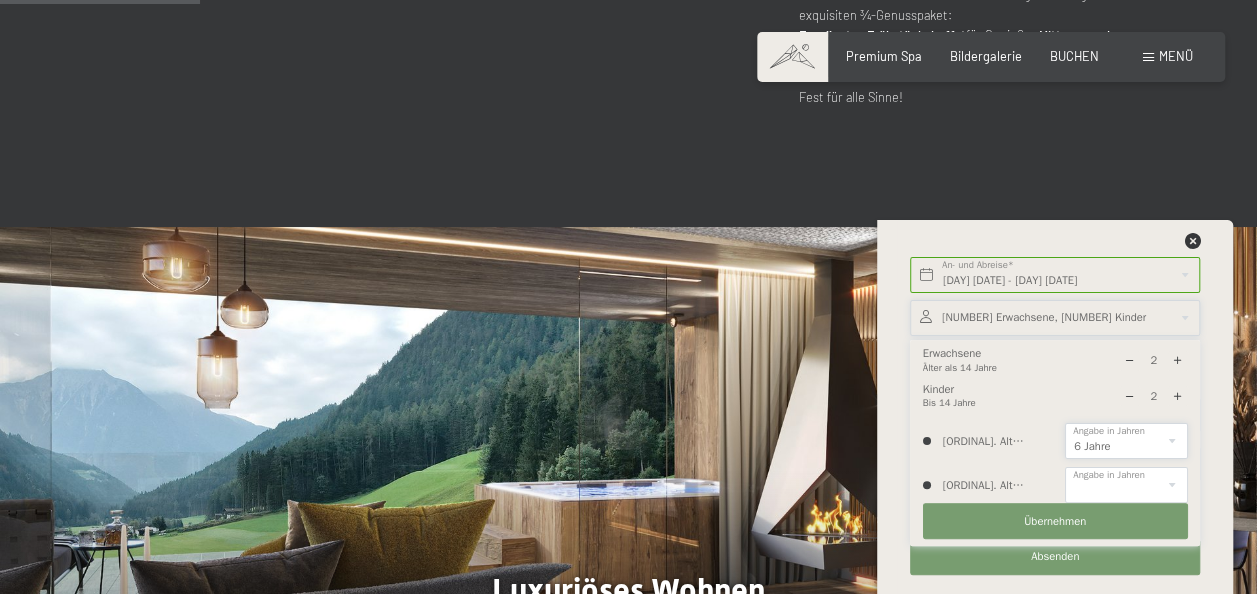 click on "0 1 2 3 4 5 6 7 8 9 10 11 12 13 14" at bounding box center (1126, 441) 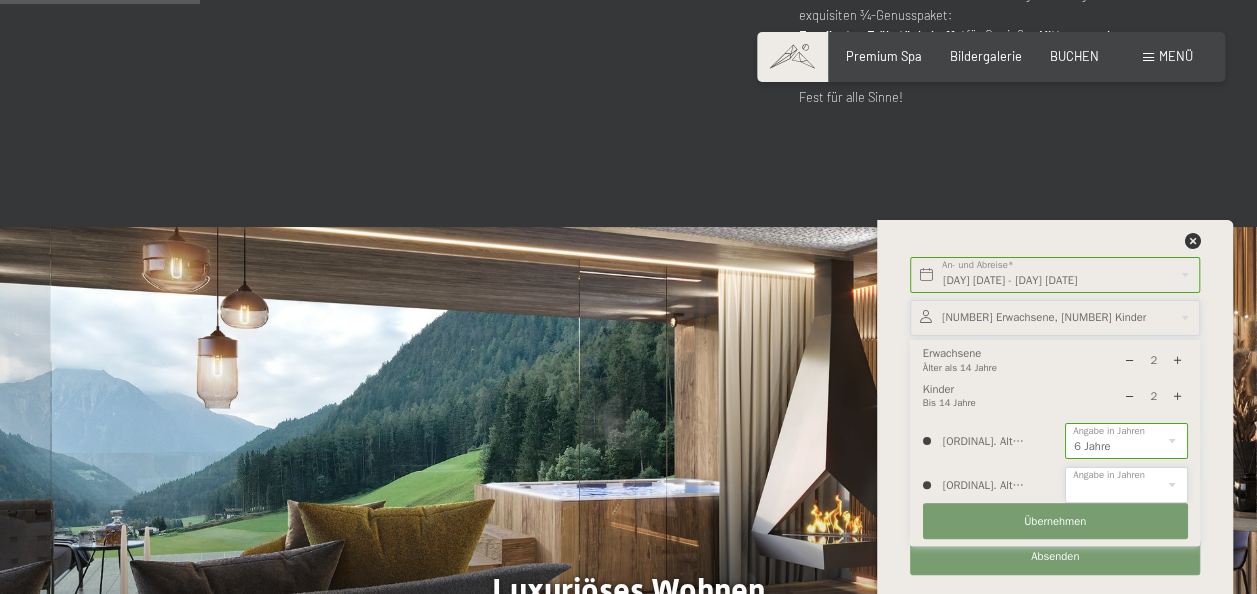 click on "0 1 2 3 4 5 6 7 8 9 10 11 12 13 14" at bounding box center [1126, 485] 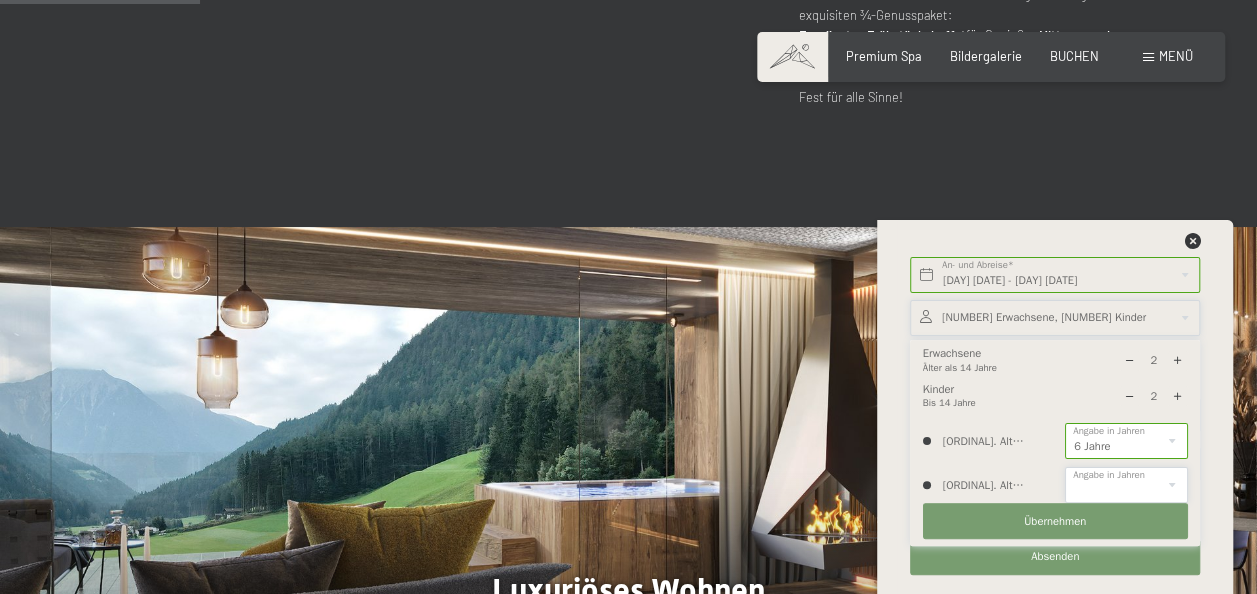 select on "4" 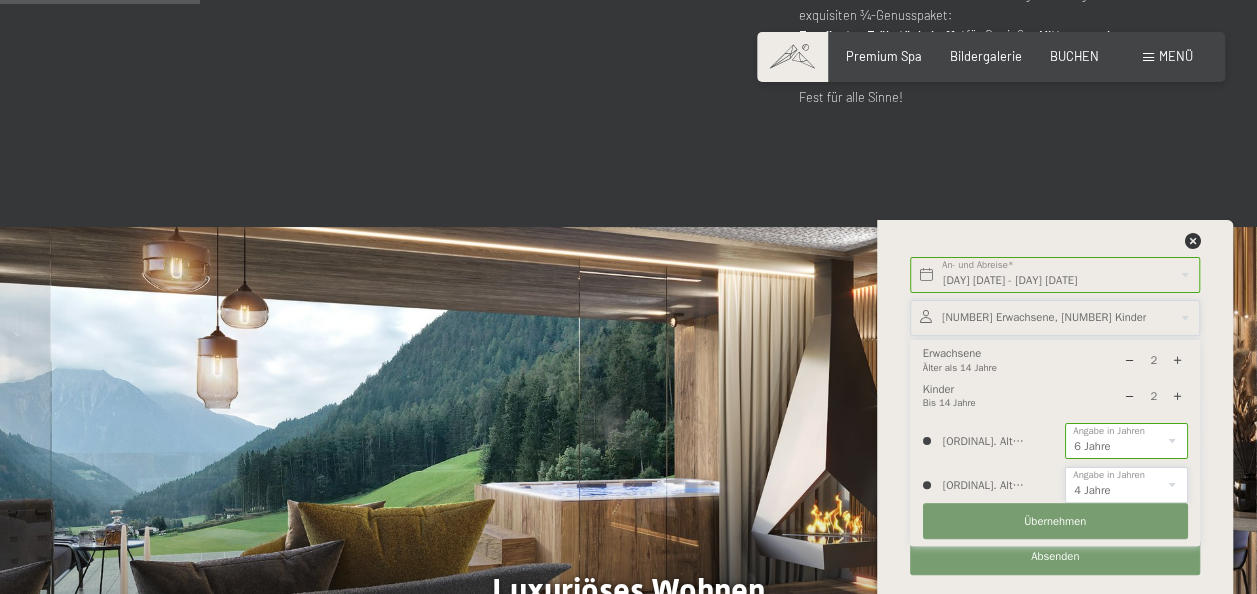 click on "0 1 2 3 4 5 6 7 8 9 10 11 12 13 14" at bounding box center [1126, 485] 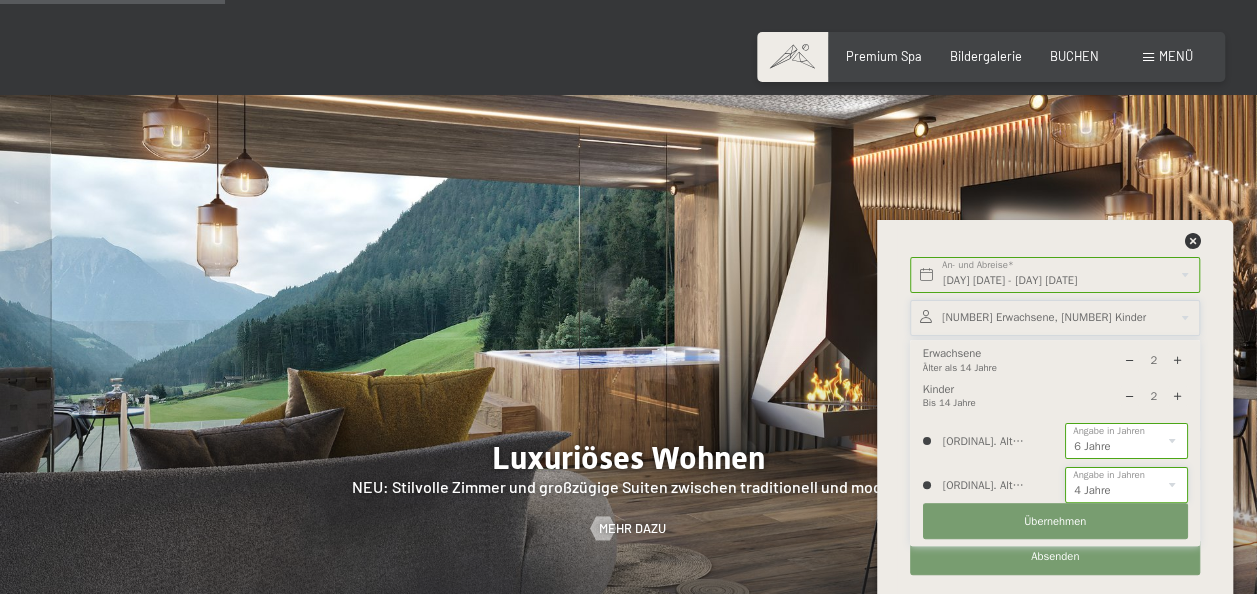 scroll, scrollTop: 1500, scrollLeft: 0, axis: vertical 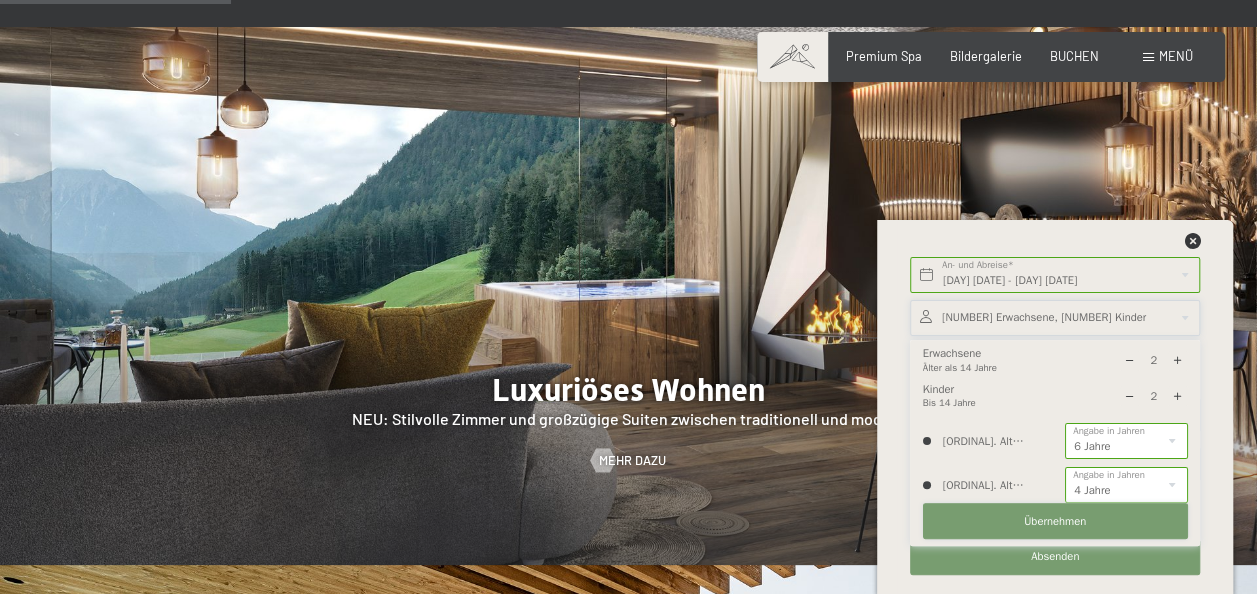 click on "Übernehmen" at bounding box center (1055, 522) 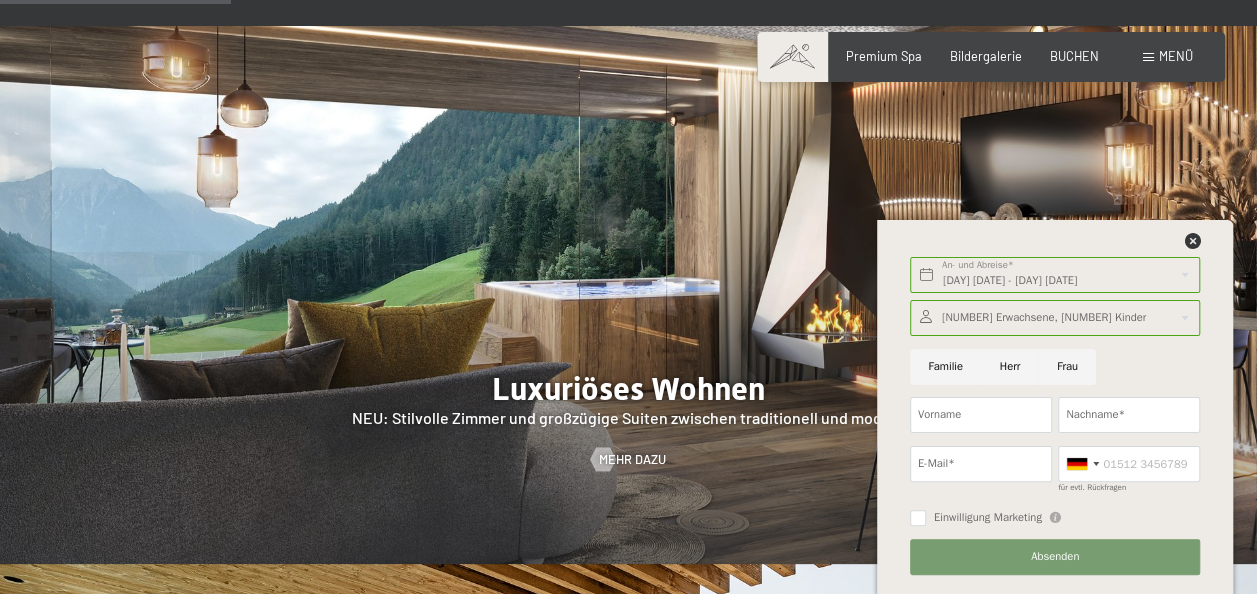 scroll, scrollTop: 1500, scrollLeft: 0, axis: vertical 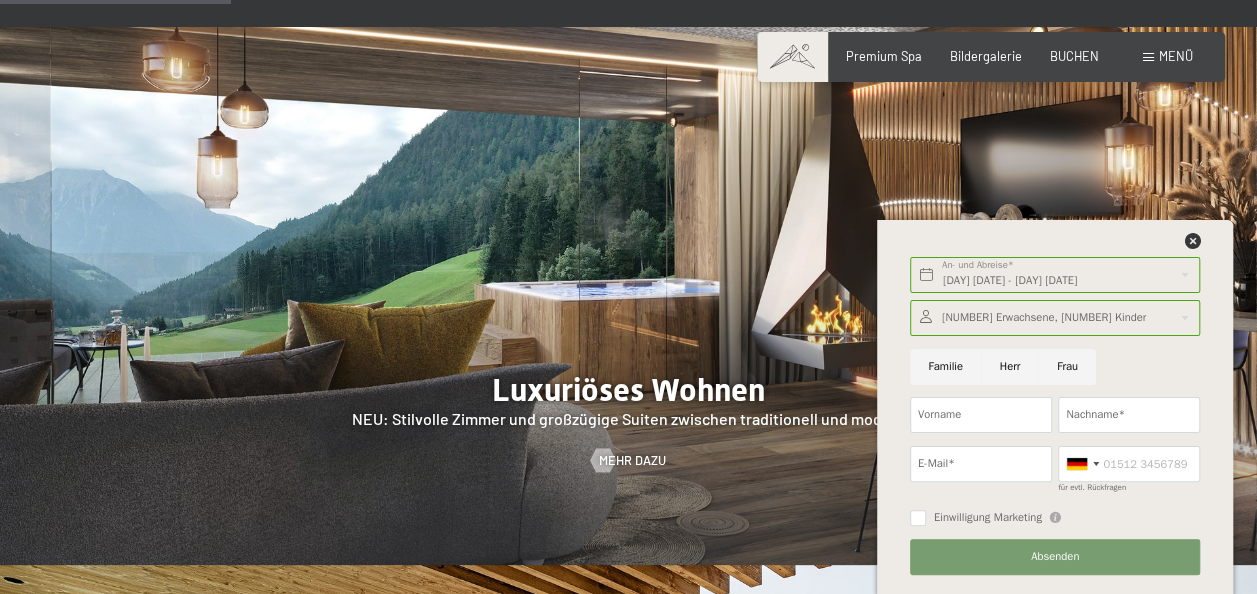 click on "Familie" at bounding box center (945, 367) 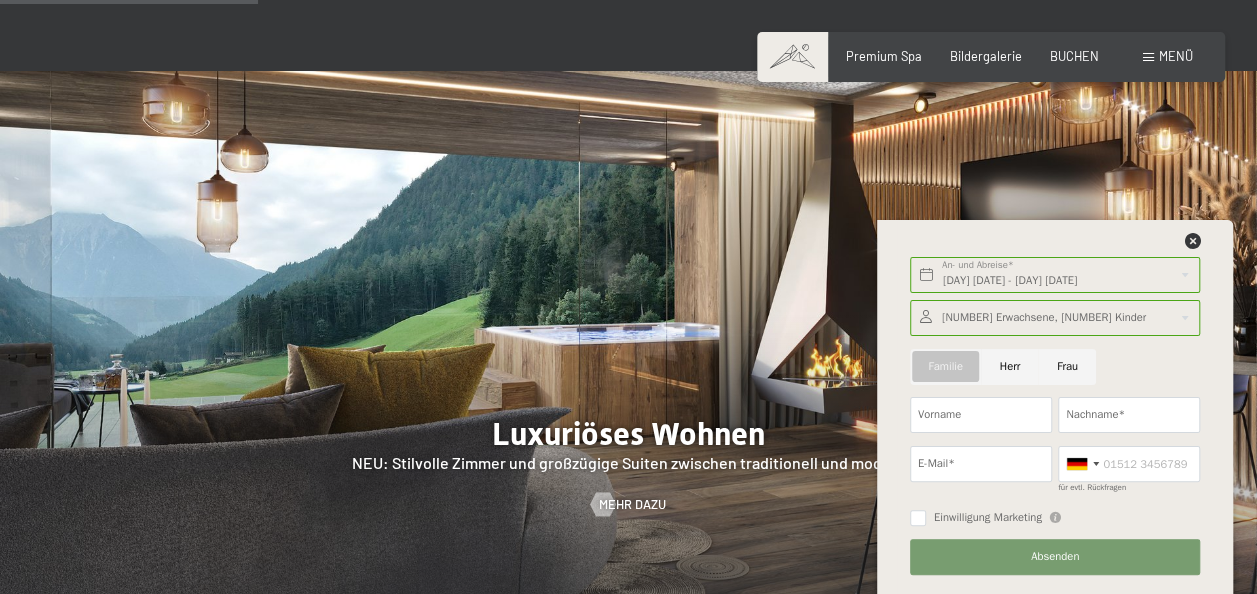 scroll, scrollTop: 1400, scrollLeft: 0, axis: vertical 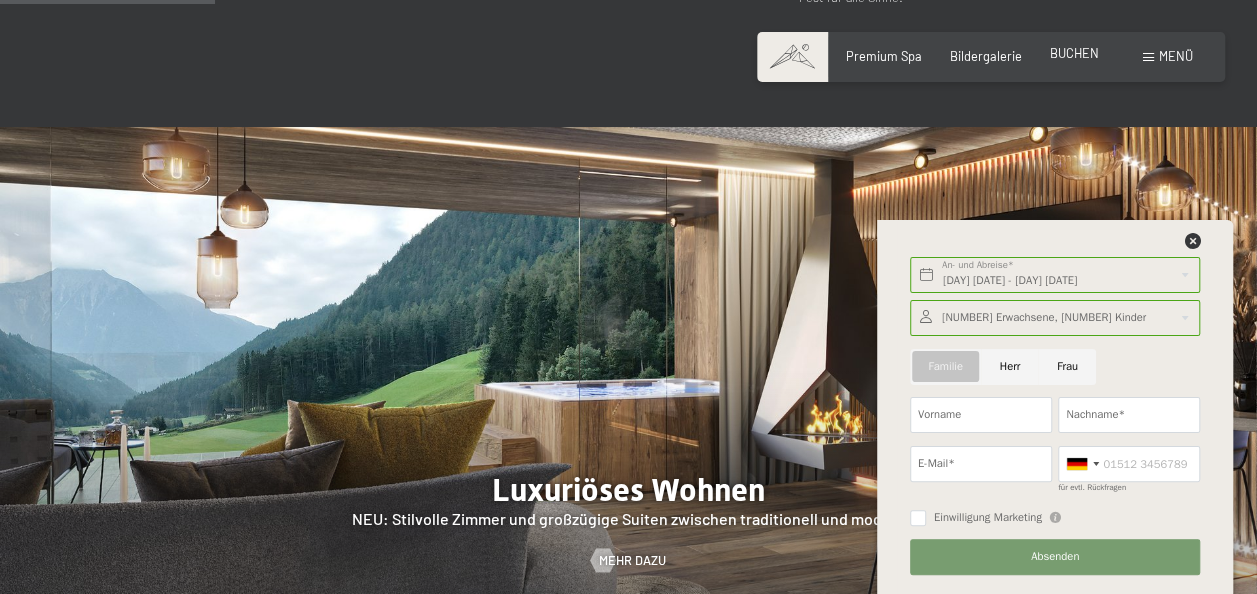 click on "BUCHEN" at bounding box center [1074, 53] 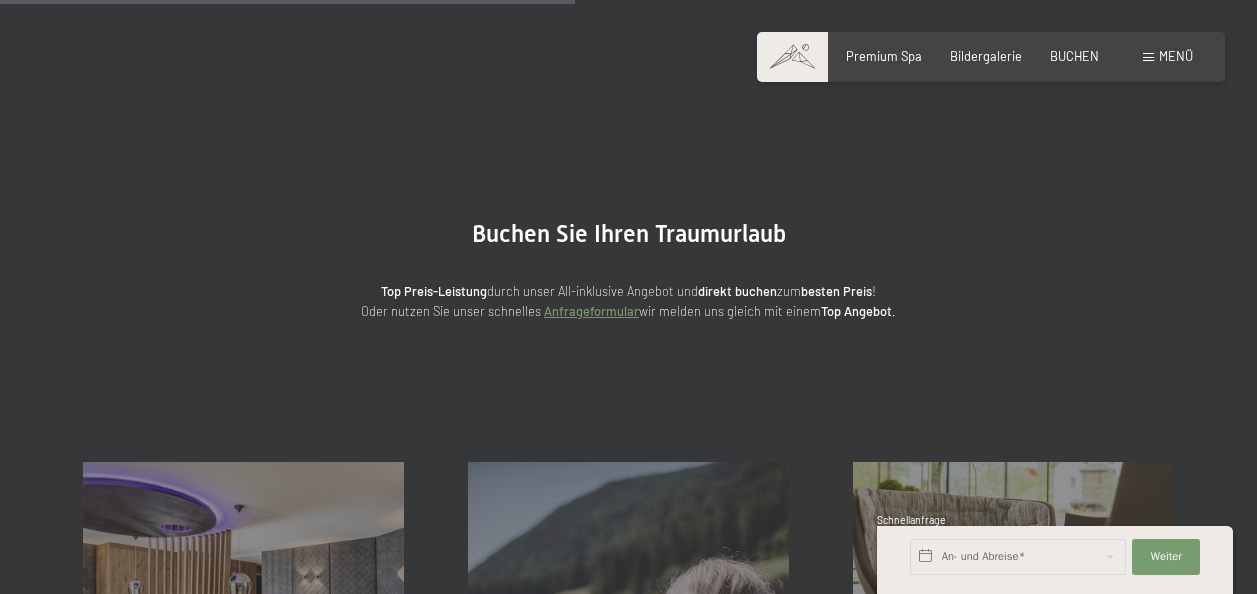 scroll, scrollTop: 400, scrollLeft: 0, axis: vertical 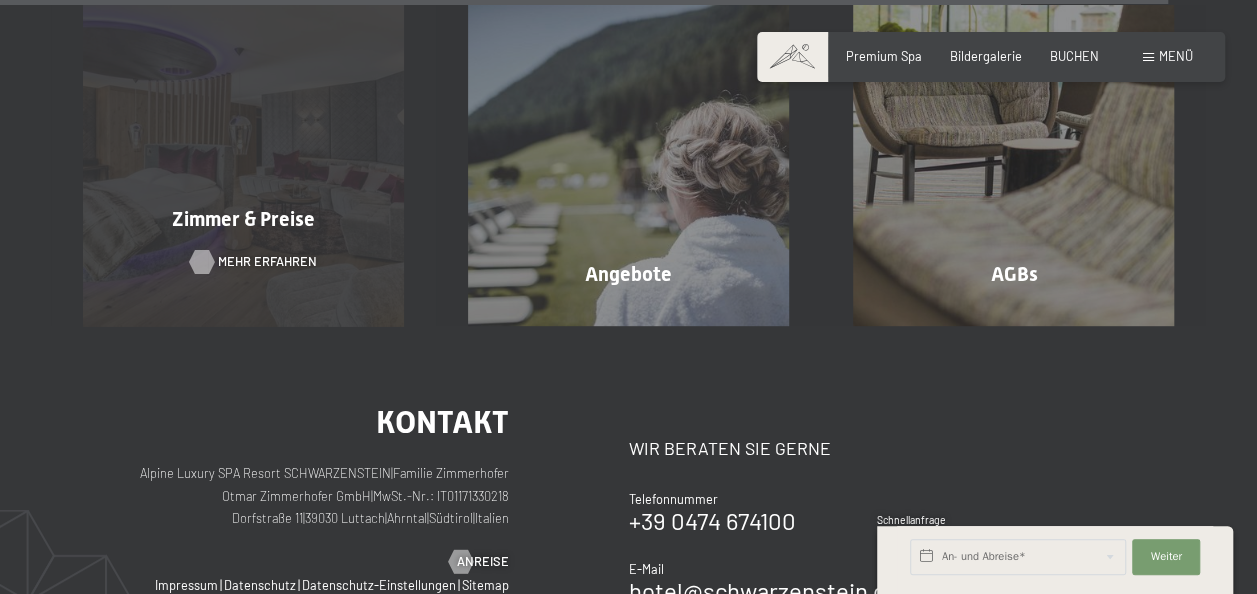 click on "Mehr erfahren" at bounding box center (267, 262) 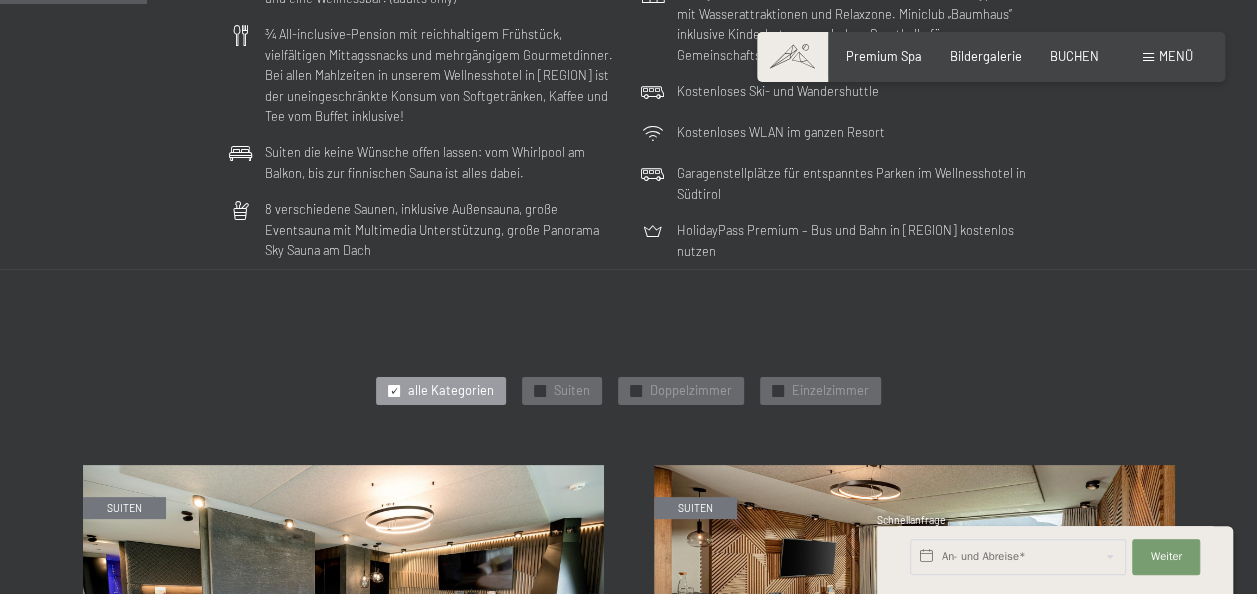 scroll, scrollTop: 600, scrollLeft: 0, axis: vertical 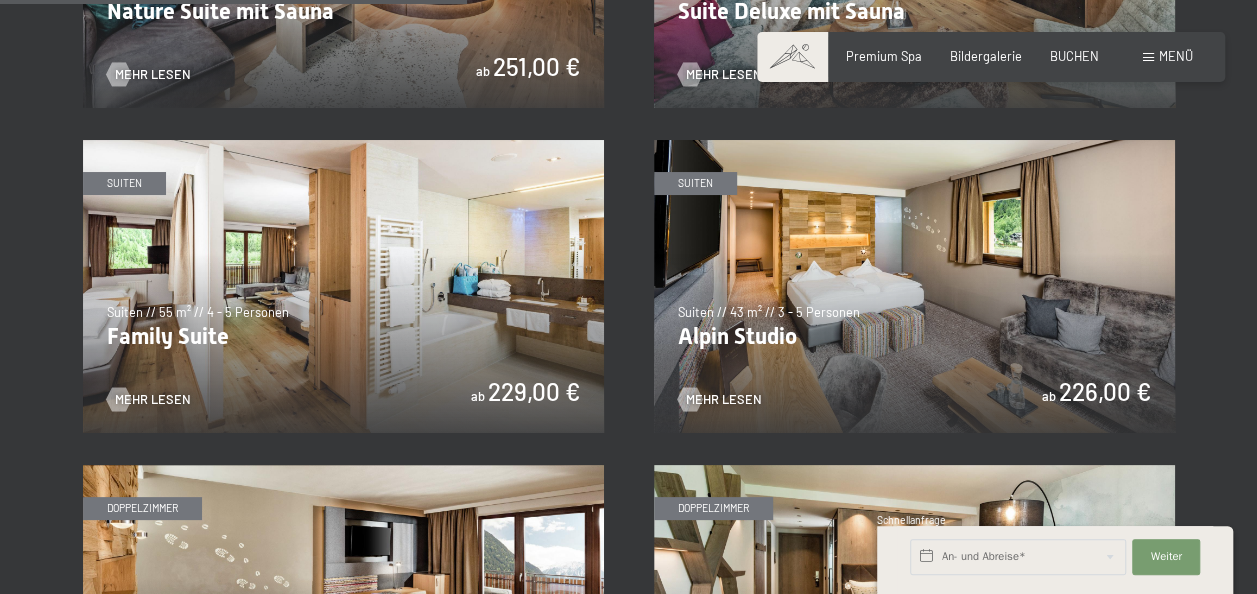click at bounding box center [343, 286] 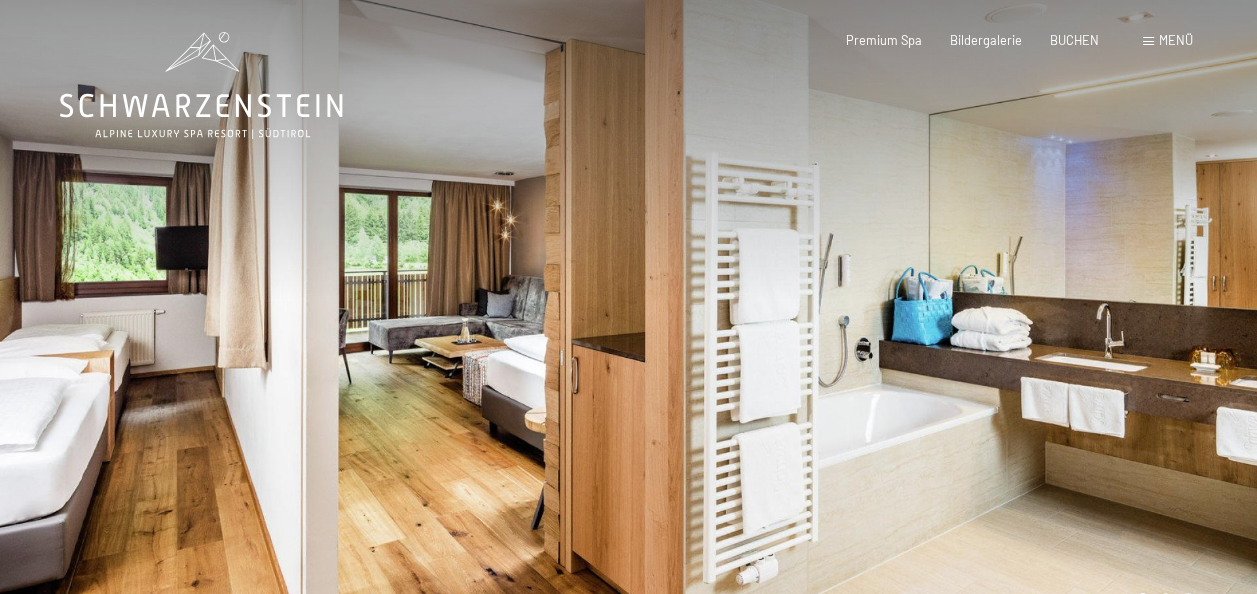 scroll, scrollTop: 0, scrollLeft: 0, axis: both 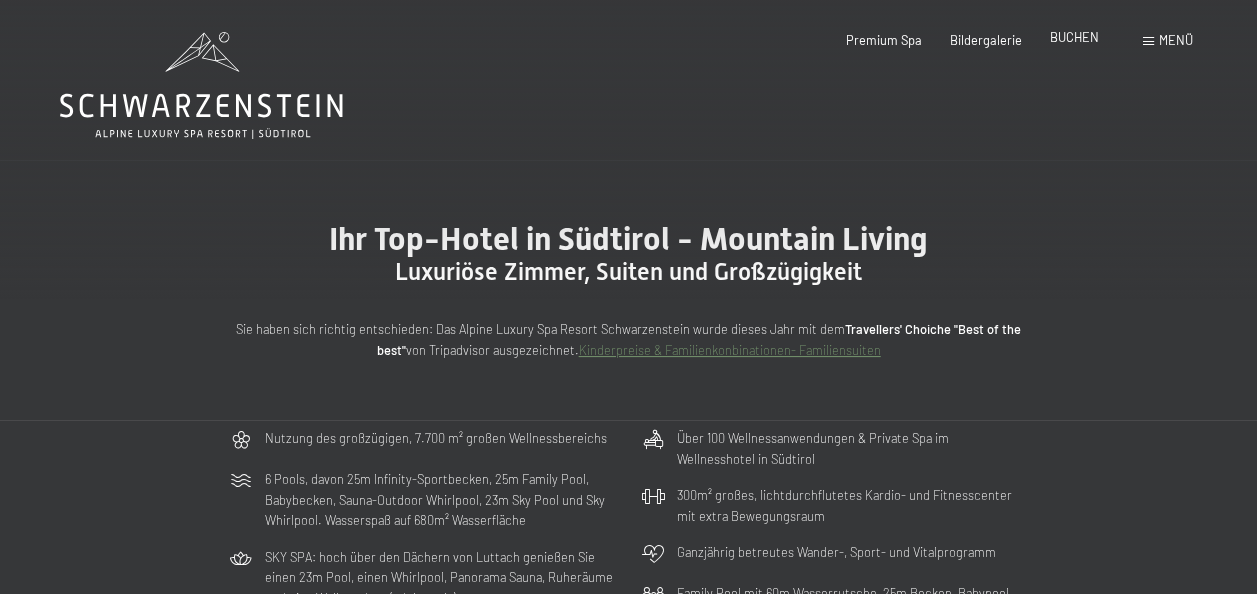 click on "BUCHEN" at bounding box center [1074, 37] 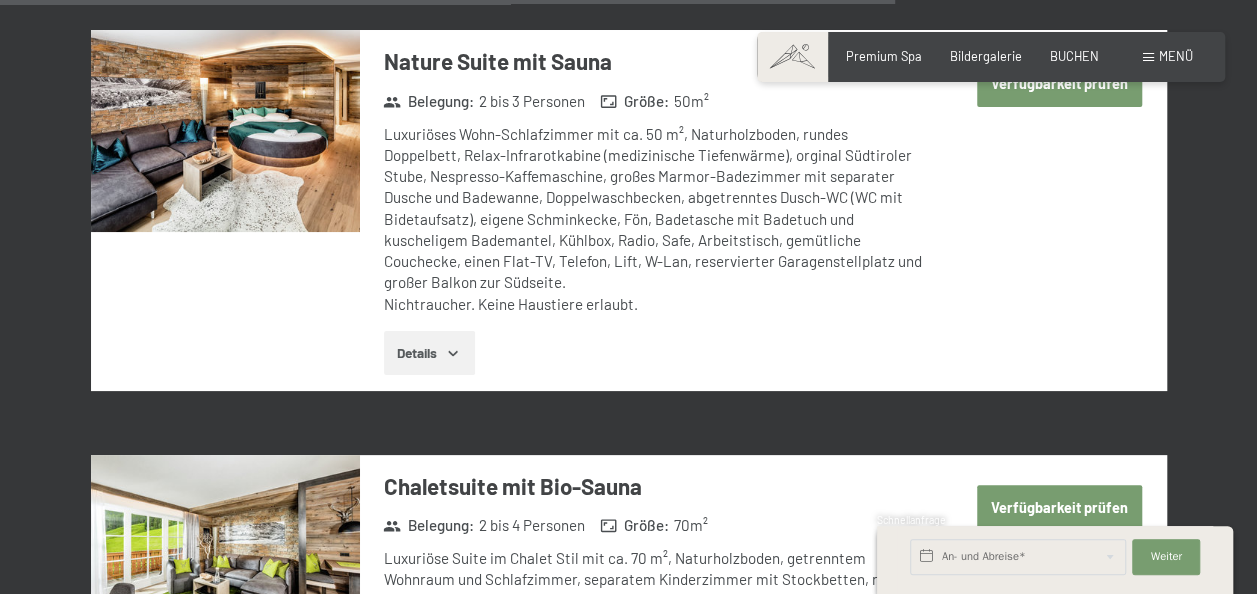 scroll, scrollTop: 6446, scrollLeft: 0, axis: vertical 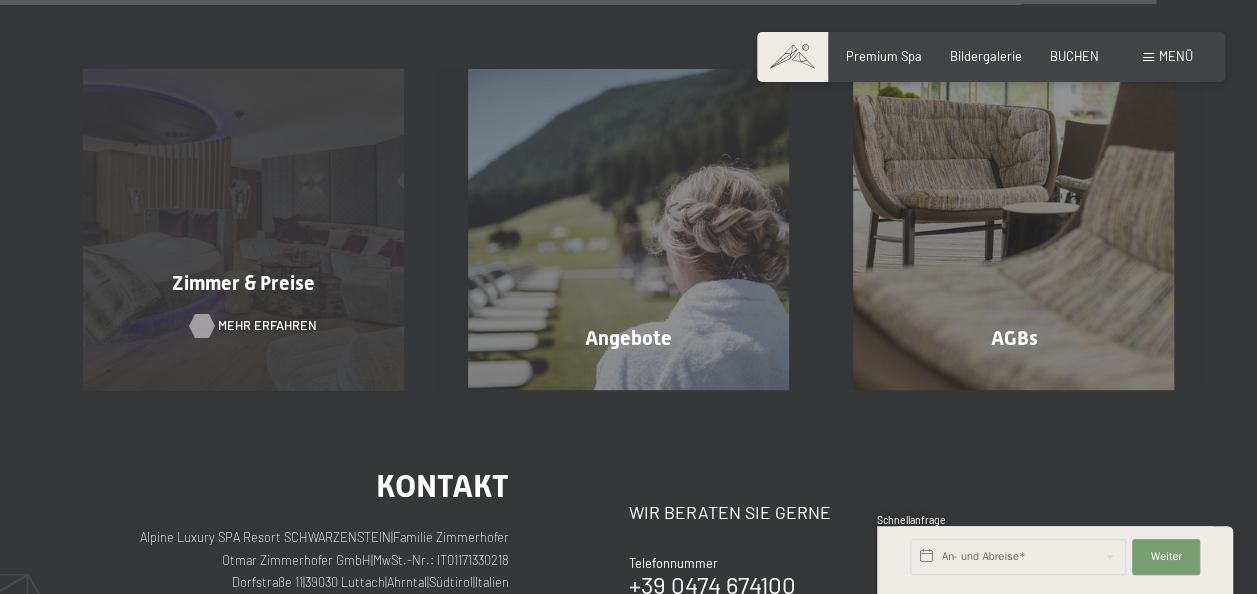 click on "Mehr erfahren" at bounding box center [267, 326] 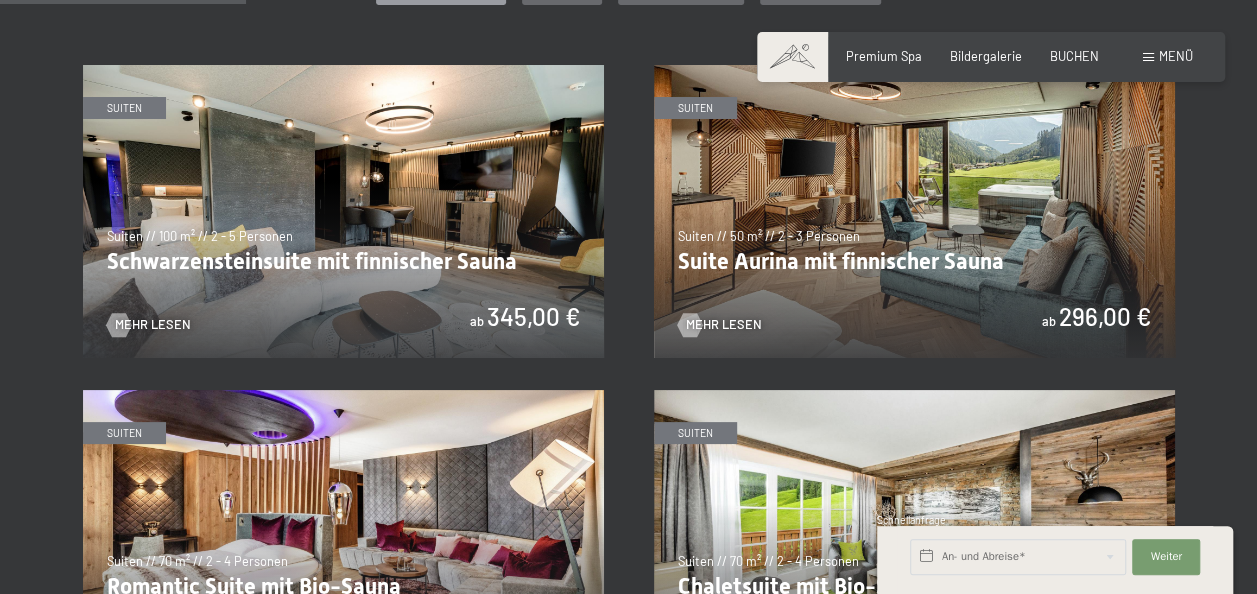 scroll, scrollTop: 1000, scrollLeft: 0, axis: vertical 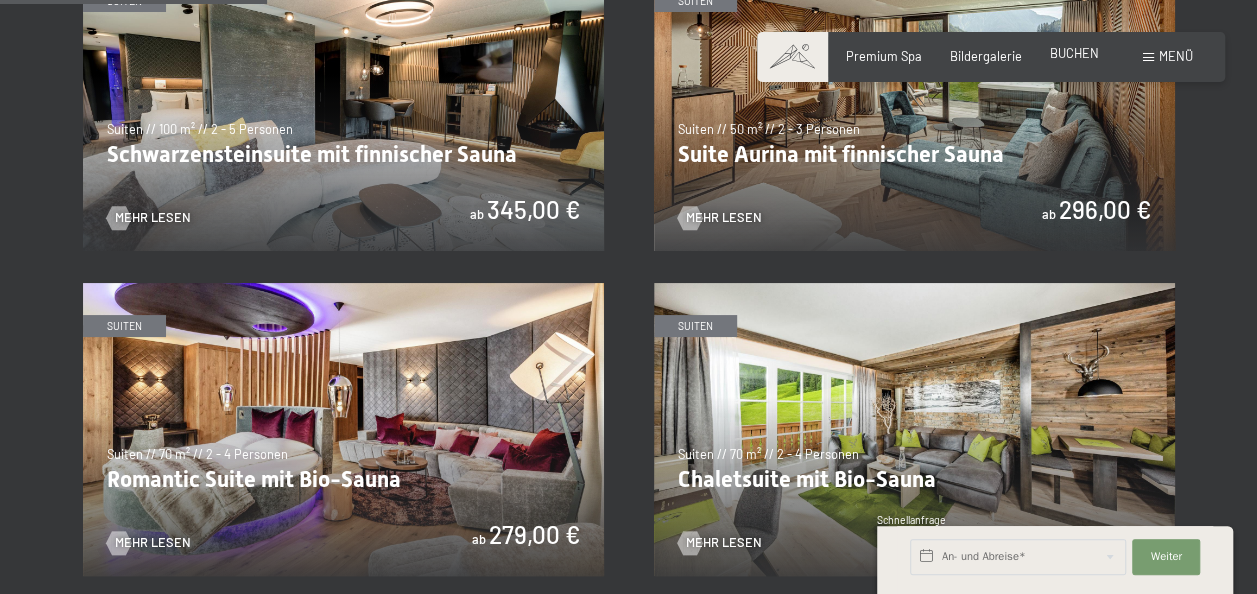 click on "BUCHEN" at bounding box center (1074, 53) 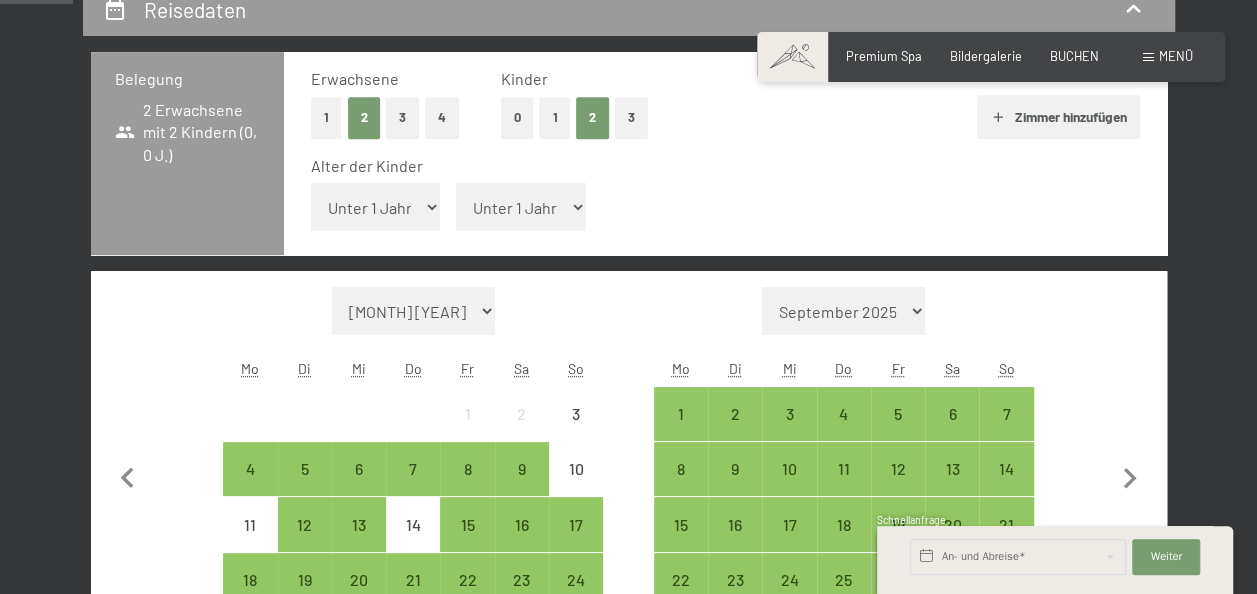scroll, scrollTop: 400, scrollLeft: 0, axis: vertical 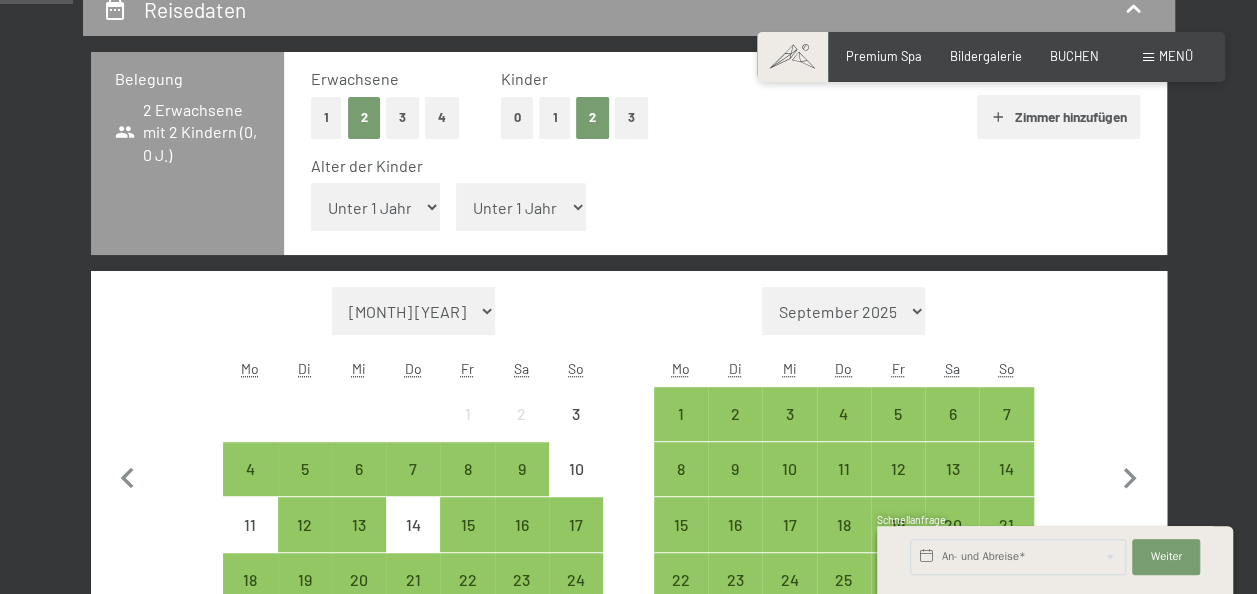 click on "Unter 1 Jahr 1 Jahr 2 Jahre 3 Jahre 4 Jahre 5 Jahre 6 Jahre 7 Jahre 8 Jahre 9 Jahre 10 Jahre 11 Jahre 12 Jahre 13 Jahre 14 Jahre 15 Jahre 16 Jahre 17 Jahre" at bounding box center (376, 207) 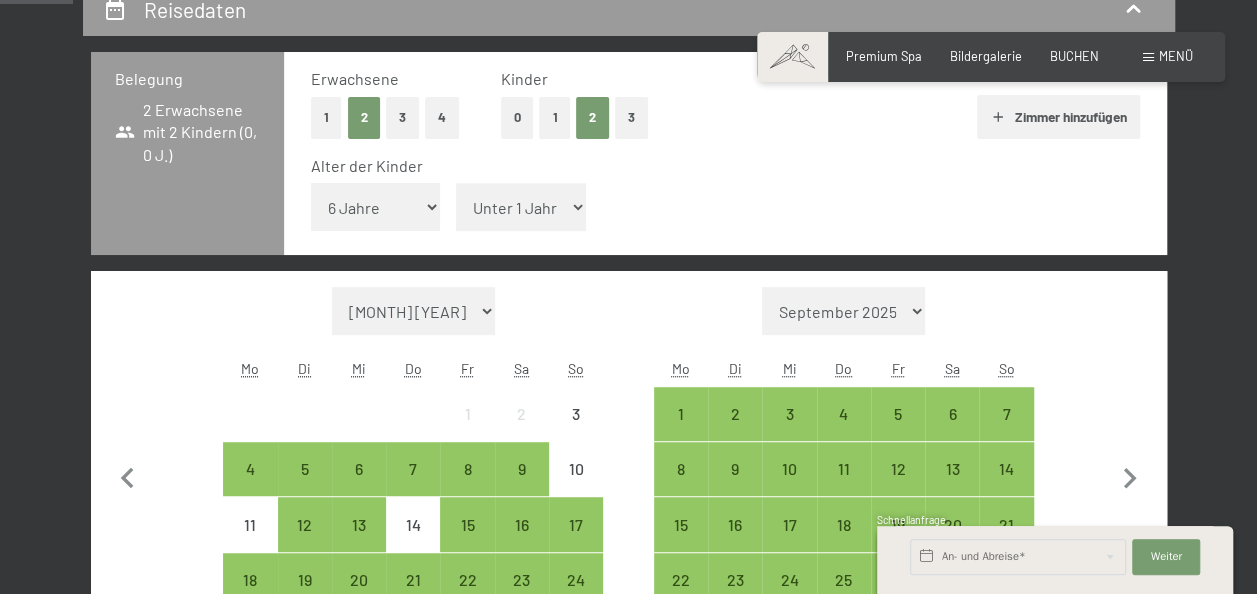 click on "Unter 1 Jahr 1 Jahr 2 Jahre 3 Jahre 4 Jahre 5 Jahre 6 Jahre 7 Jahre 8 Jahre 9 Jahre 10 Jahre 11 Jahre 12 Jahre 13 Jahre 14 Jahre 15 Jahre 16 Jahre 17 Jahre" at bounding box center [376, 207] 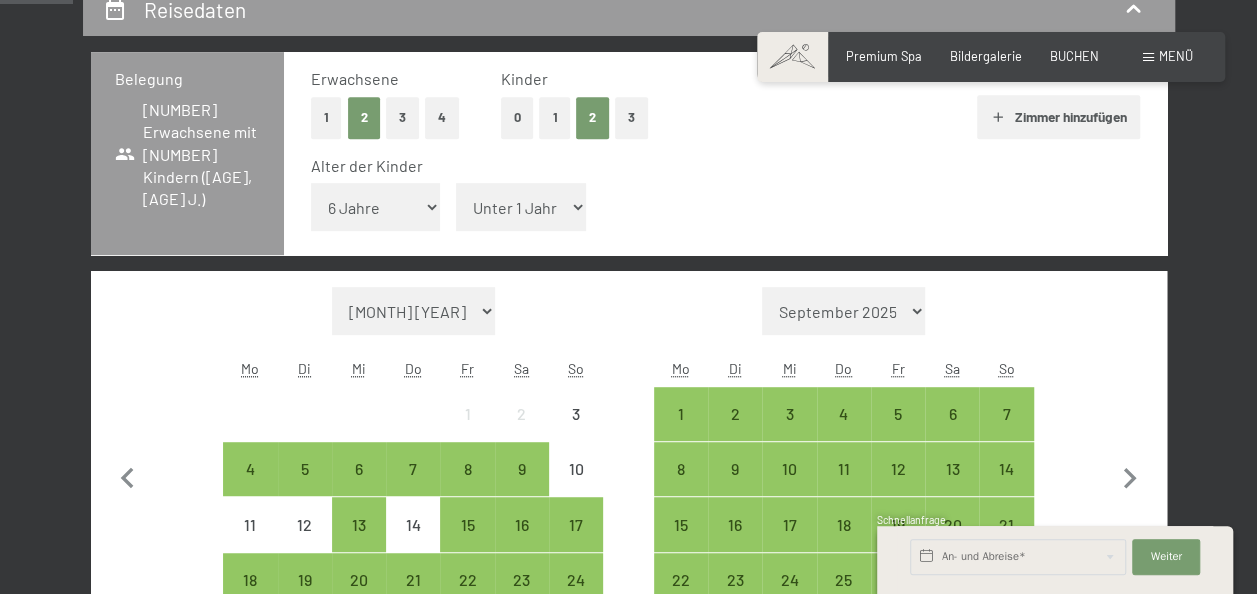 click on "Unter 1 Jahr 1 Jahr 2 Jahre 3 Jahre 4 Jahre 5 Jahre 6 Jahre 7 Jahre 8 Jahre 9 Jahre 10 Jahre 11 Jahre 12 Jahre 13 Jahre 14 Jahre 15 Jahre 16 Jahre 17 Jahre" at bounding box center (521, 207) 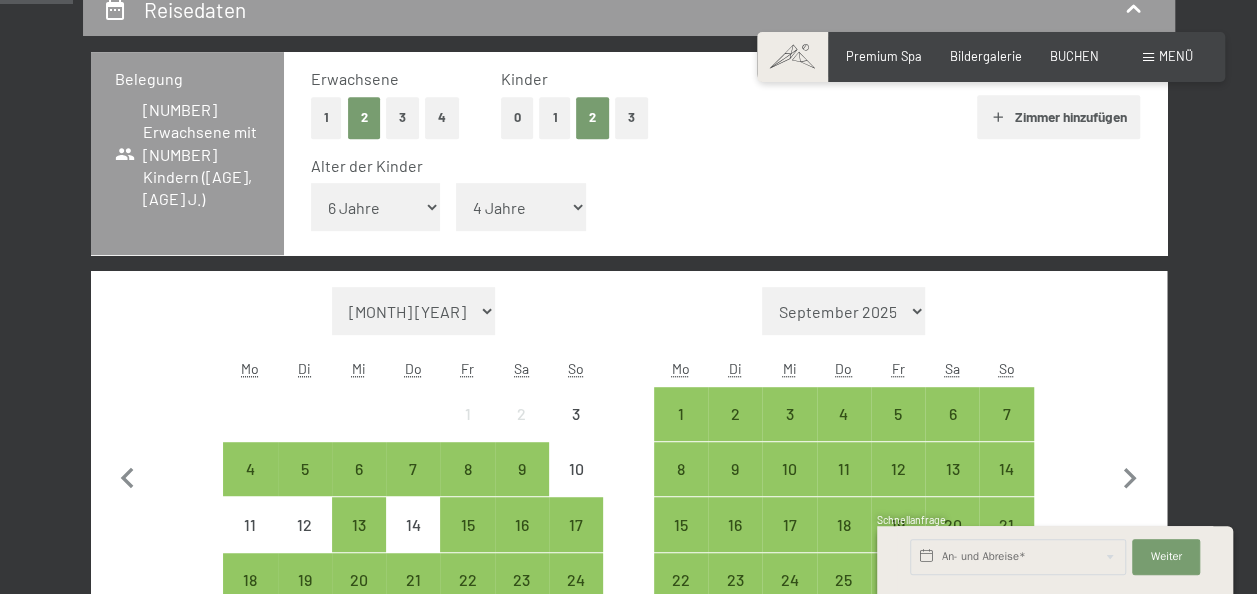 click on "Unter 1 Jahr 1 Jahr 2 Jahre 3 Jahre 4 Jahre 5 Jahre 6 Jahre 7 Jahre 8 Jahre 9 Jahre 10 Jahre 11 Jahre 12 Jahre 13 Jahre 14 Jahre 15 Jahre 16 Jahre 17 Jahre" at bounding box center [521, 207] 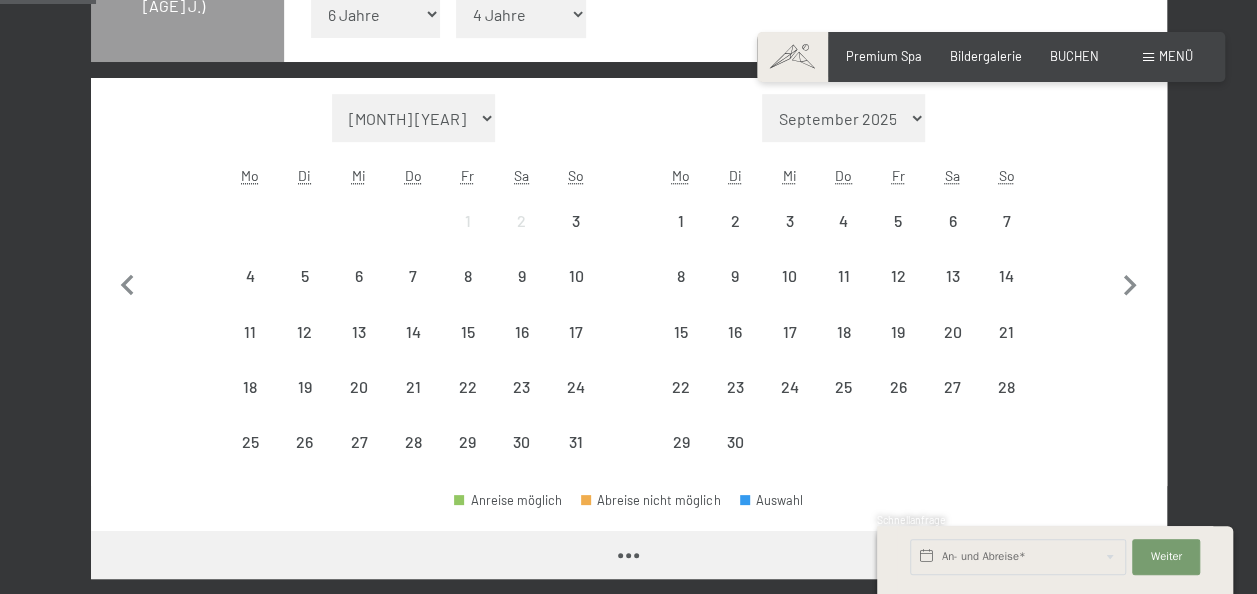 scroll, scrollTop: 600, scrollLeft: 0, axis: vertical 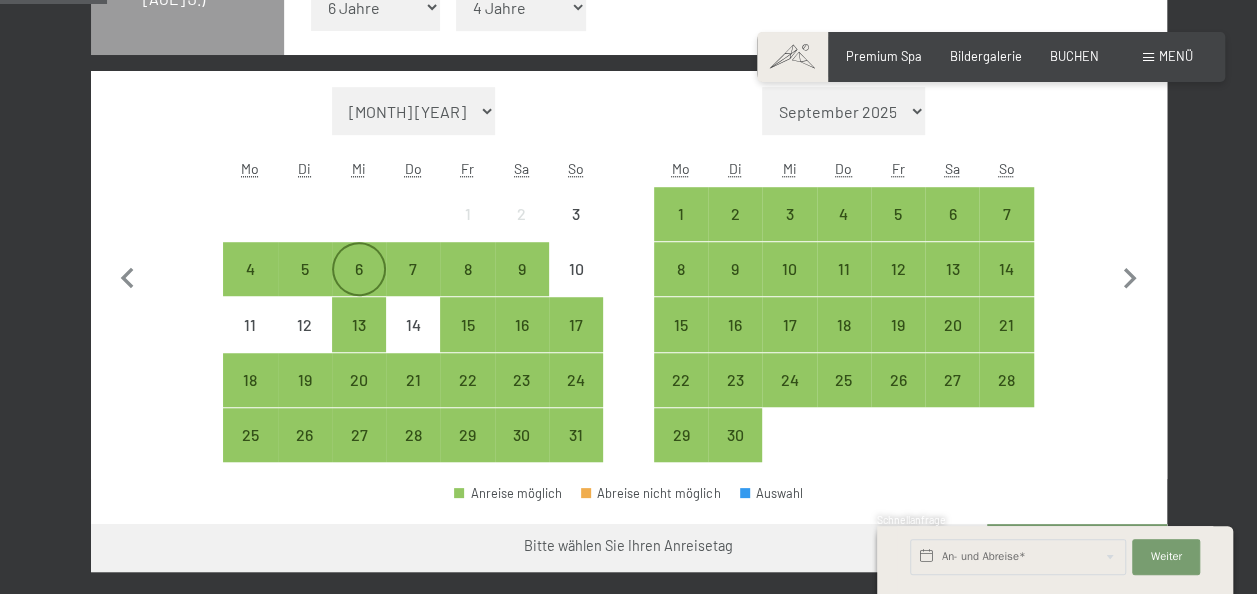 click on "6" at bounding box center (359, 286) 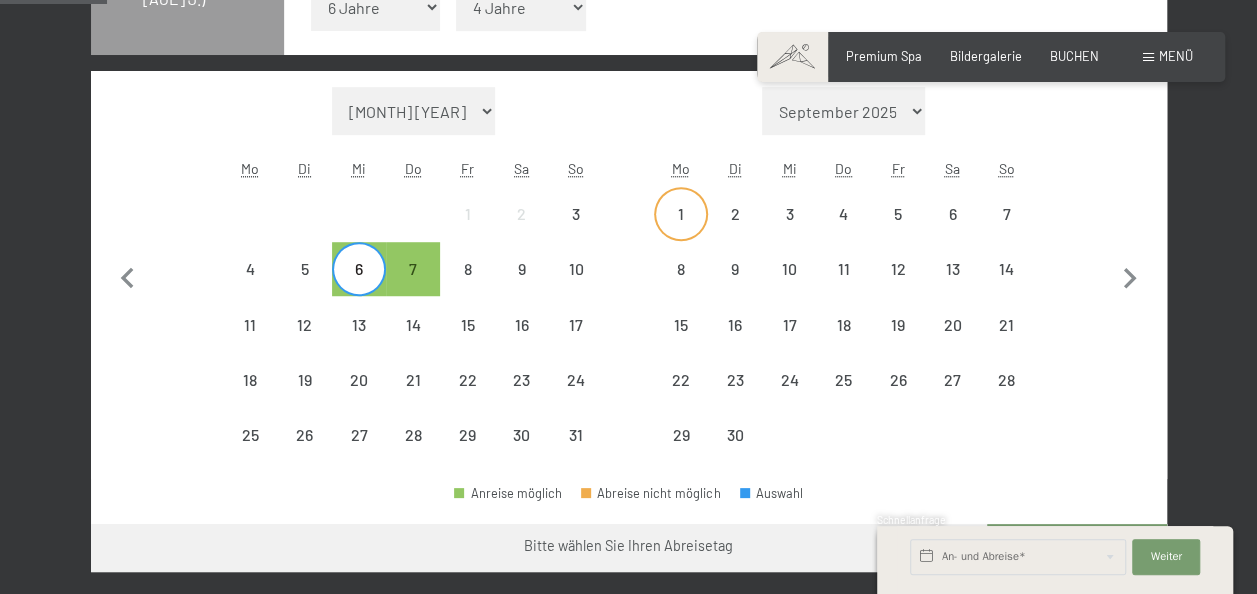 click on "1" at bounding box center [681, 231] 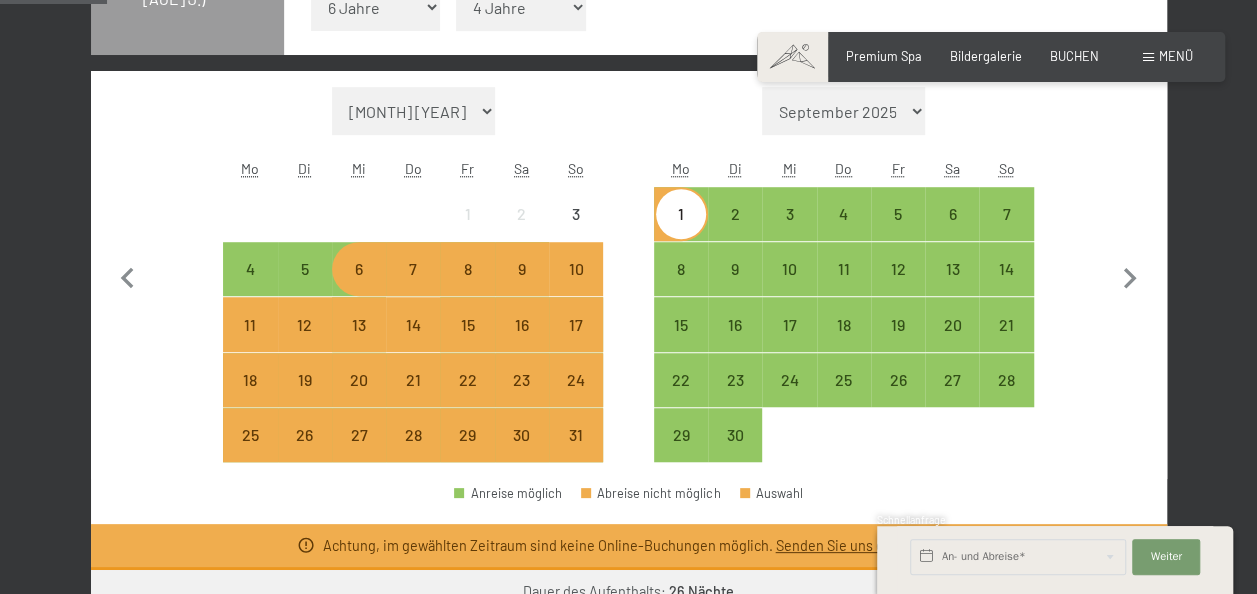 click on "1" at bounding box center (467, 231) 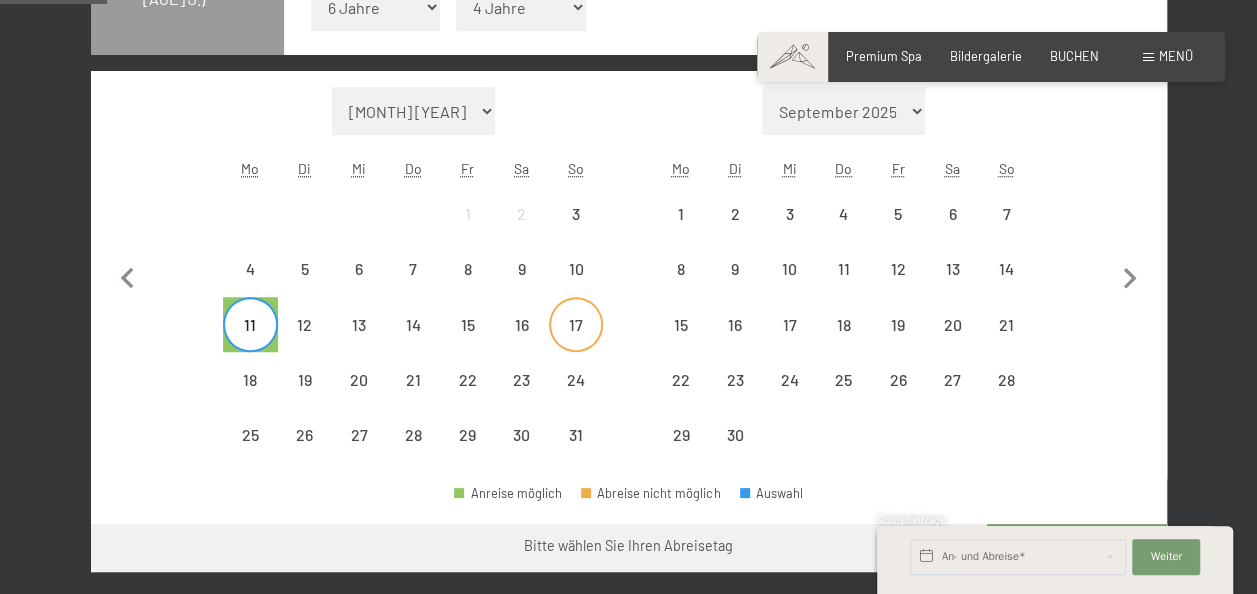 click on "17" at bounding box center (576, 324) 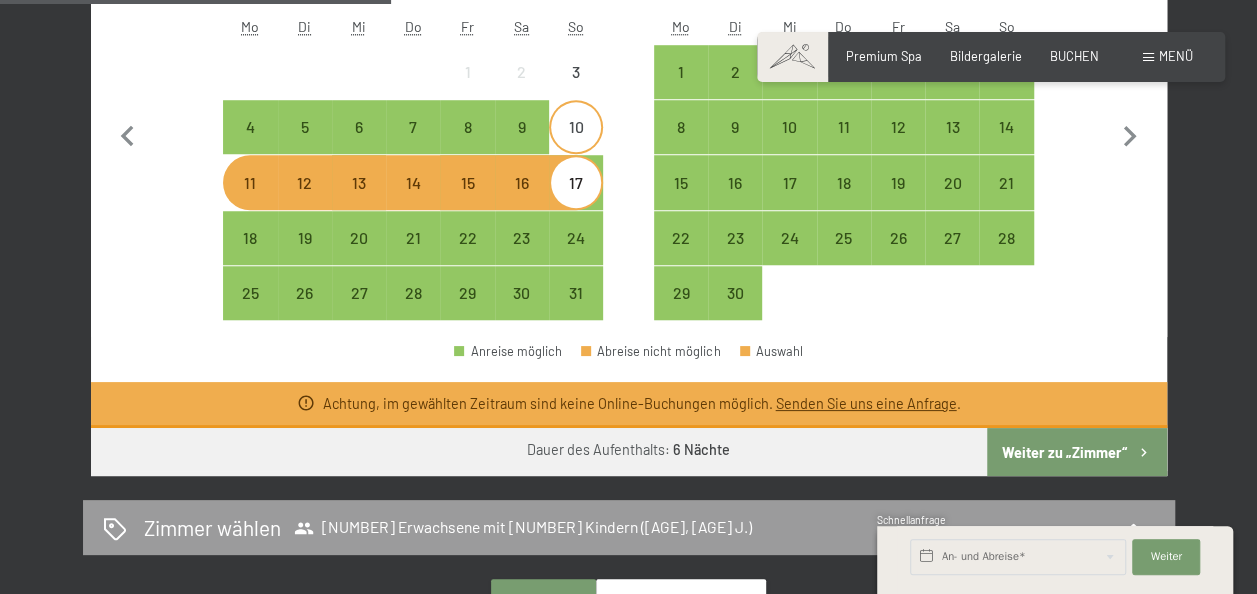 scroll, scrollTop: 700, scrollLeft: 0, axis: vertical 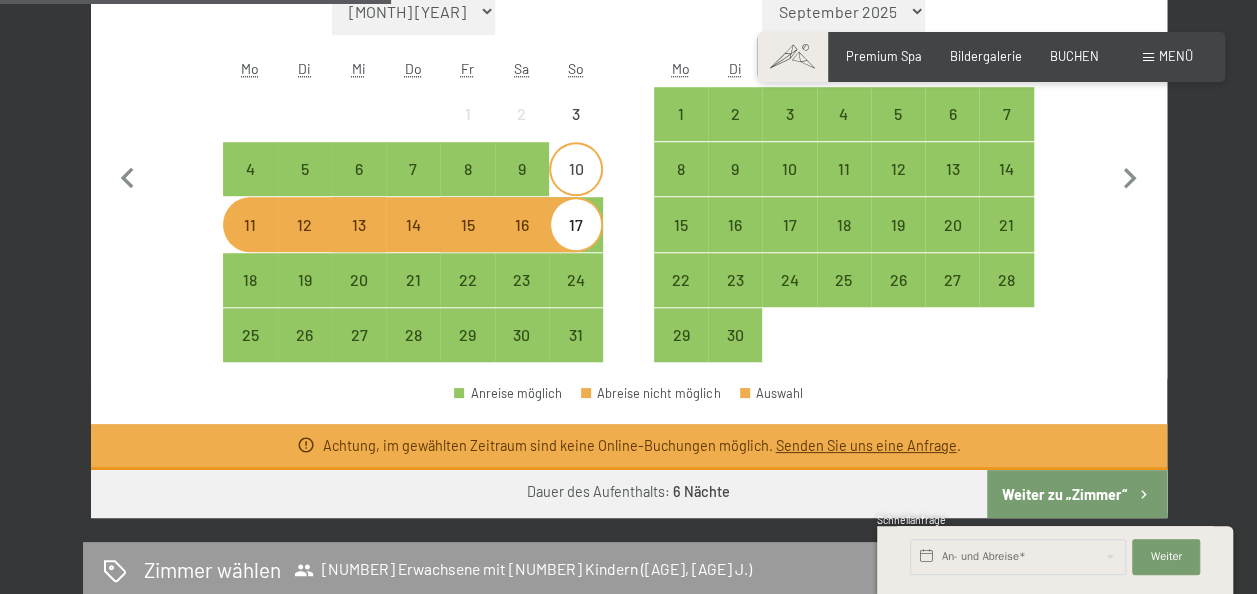 click on "10" at bounding box center [576, 186] 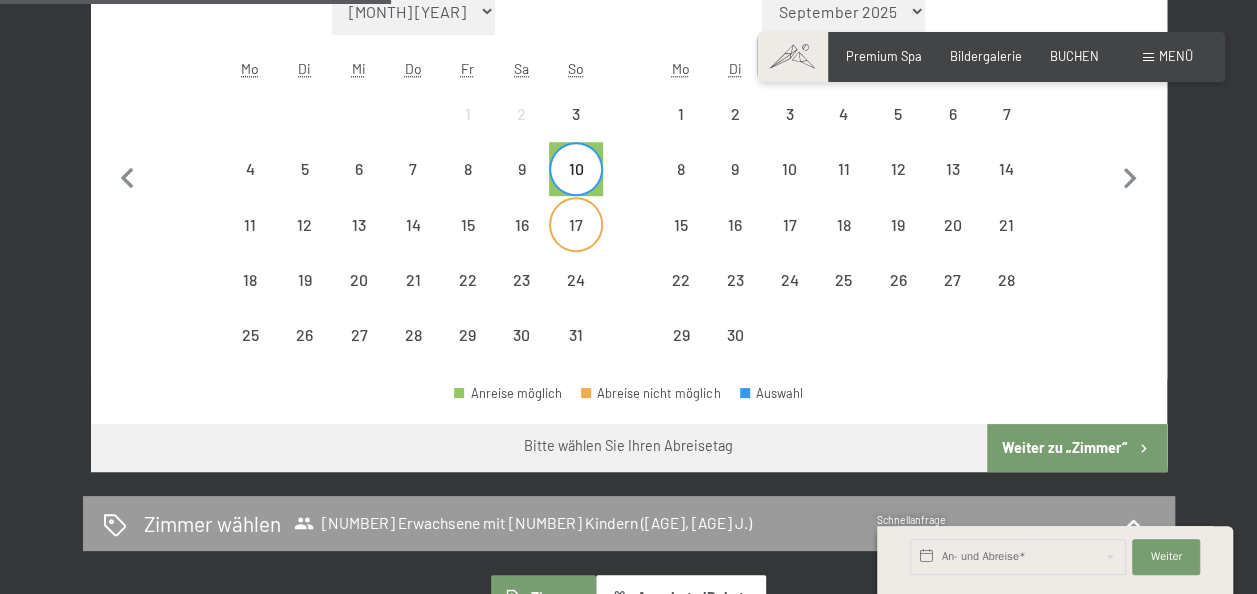 click on "17" at bounding box center [576, 242] 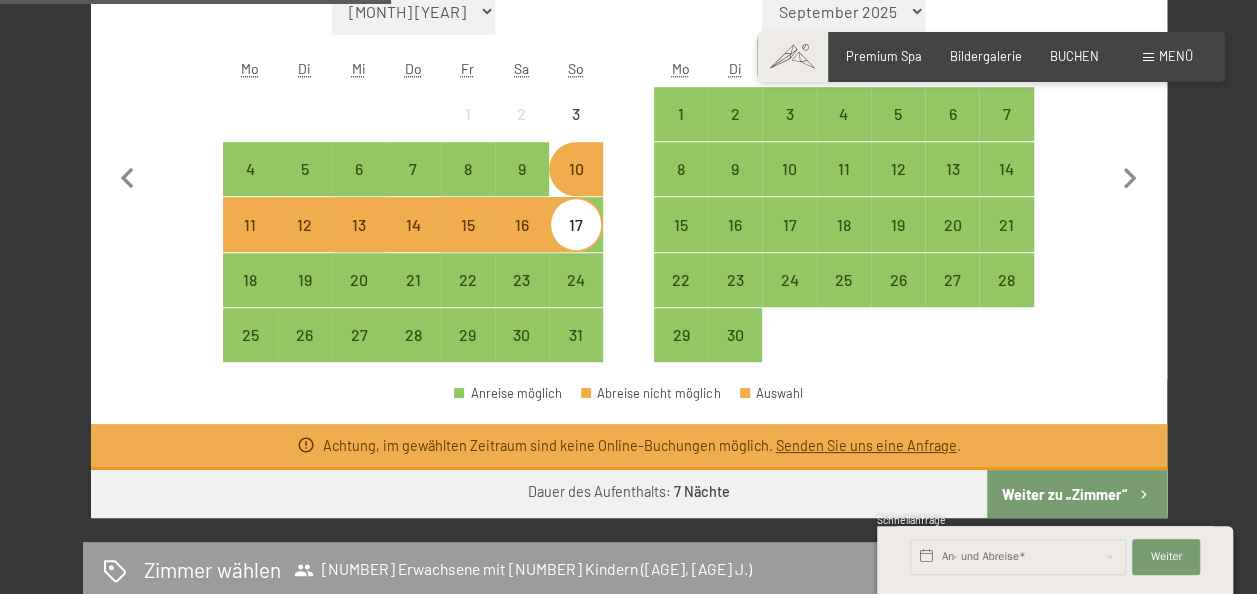 click on "13" at bounding box center (359, 242) 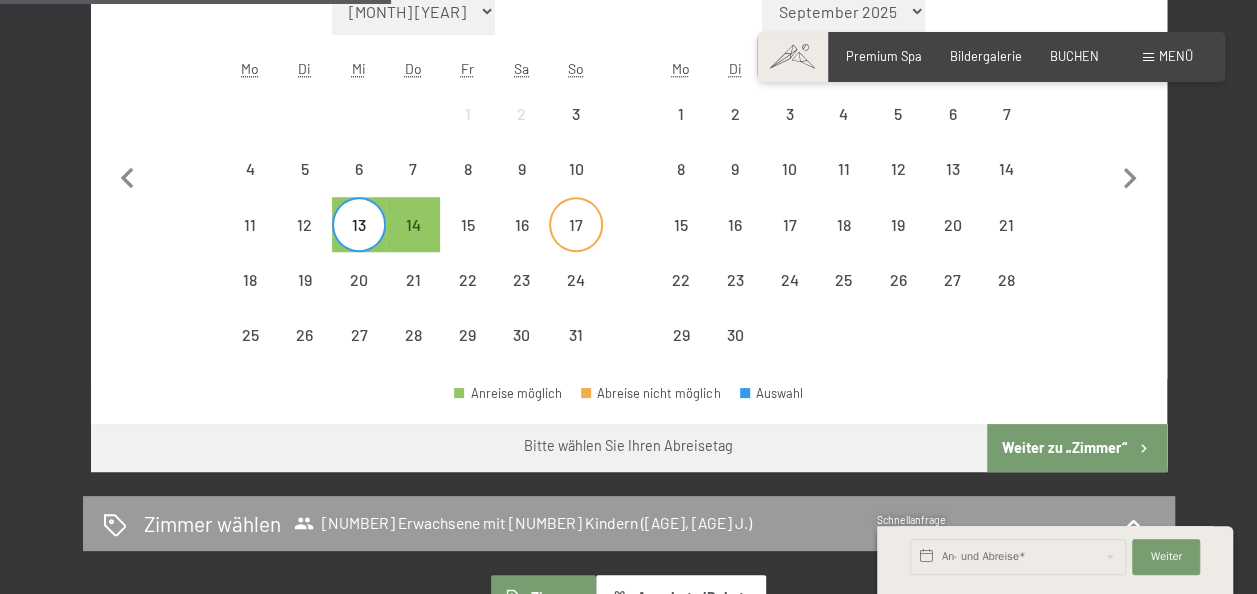 click on "17" at bounding box center (576, 242) 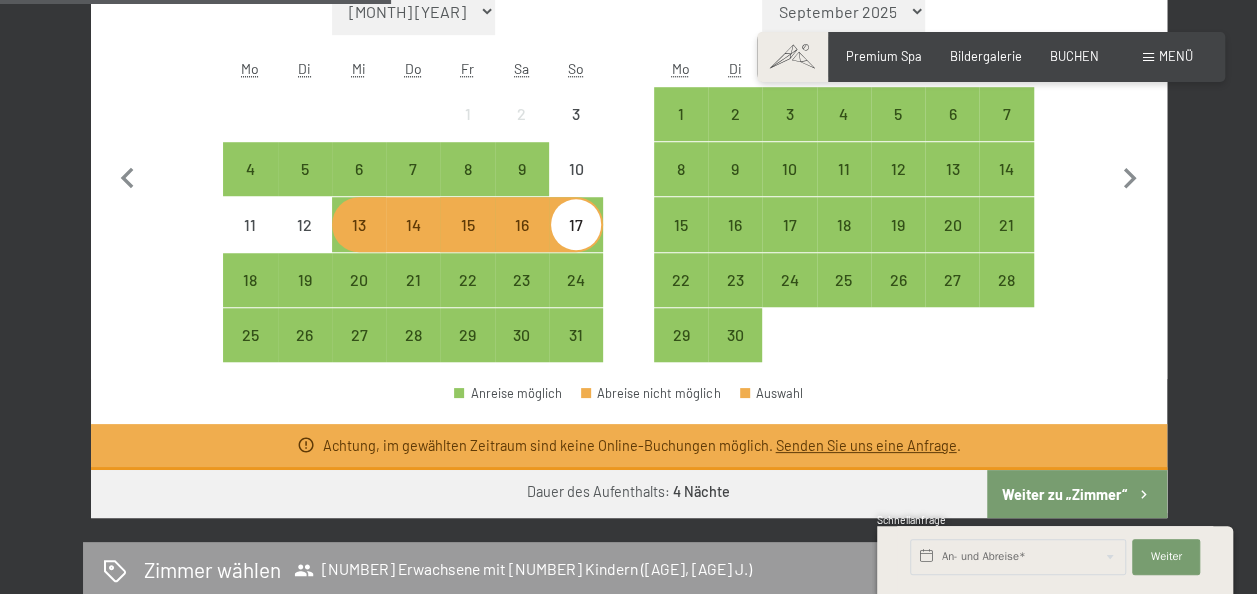click on "10" at bounding box center (576, 169) 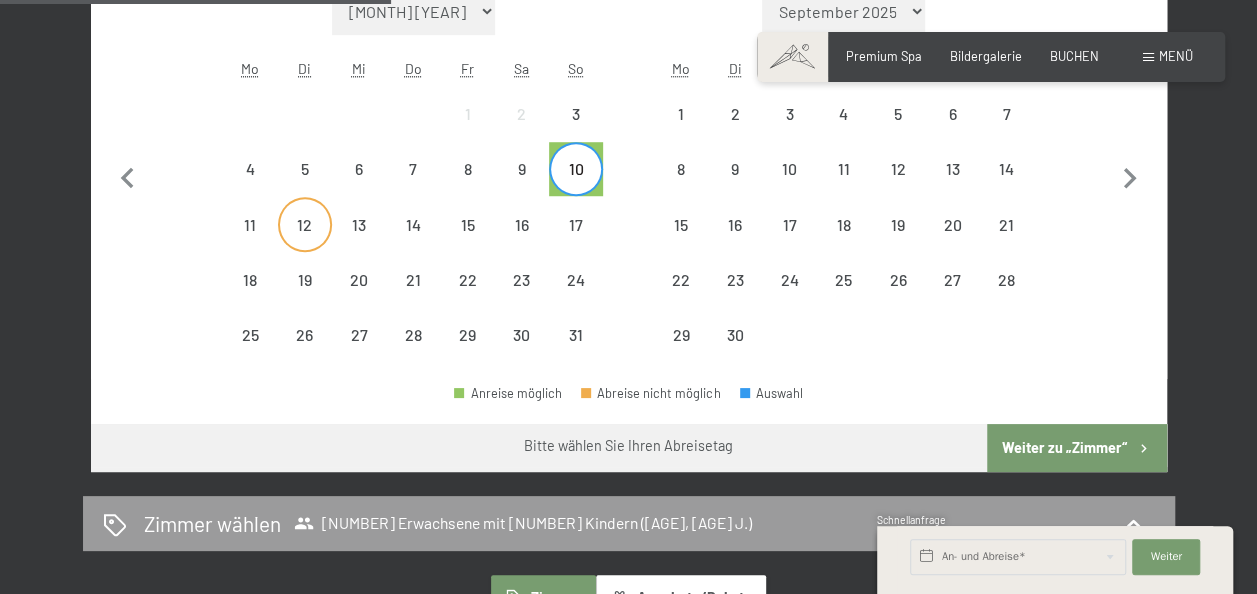 click on "12" at bounding box center [305, 242] 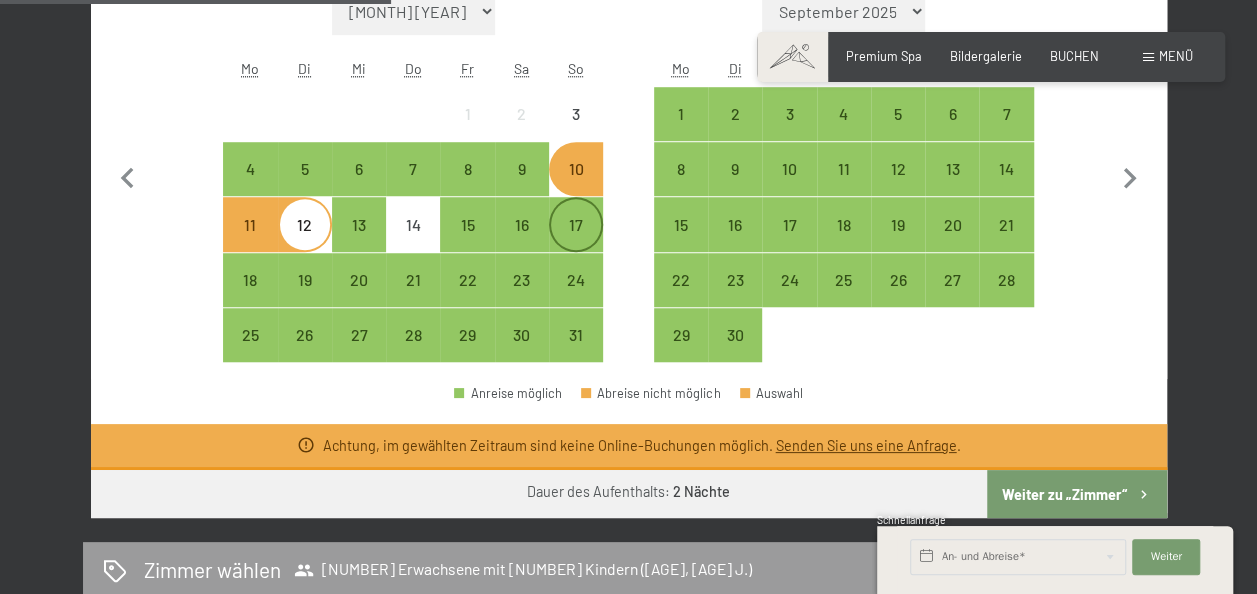 click on "17" at bounding box center (576, 224) 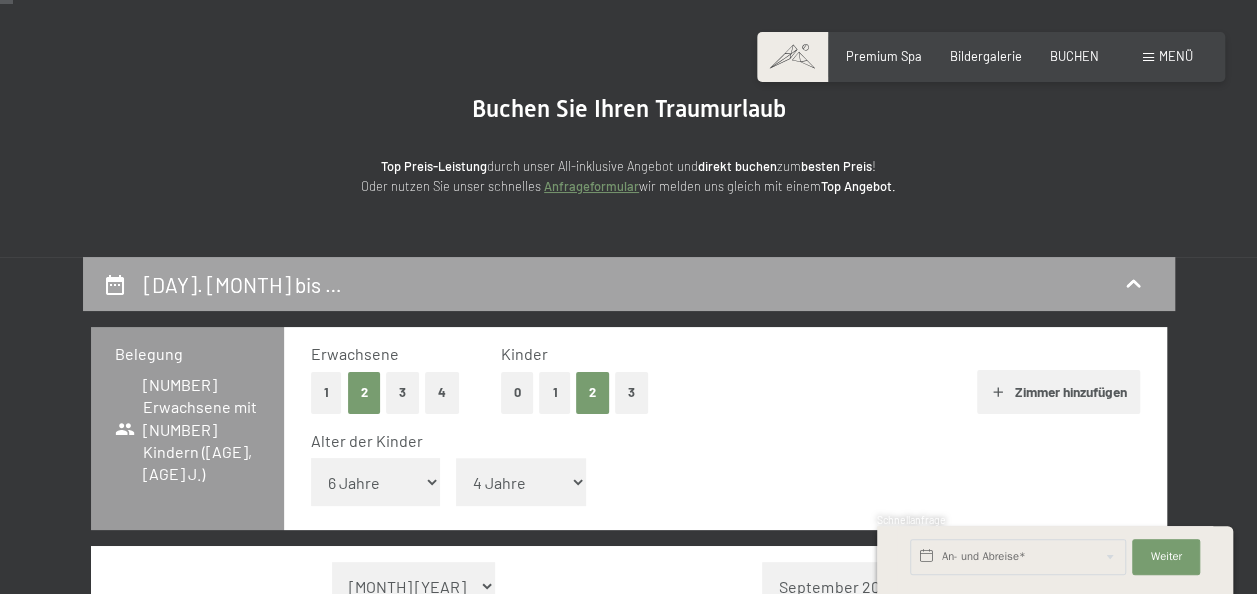 scroll, scrollTop: 0, scrollLeft: 0, axis: both 